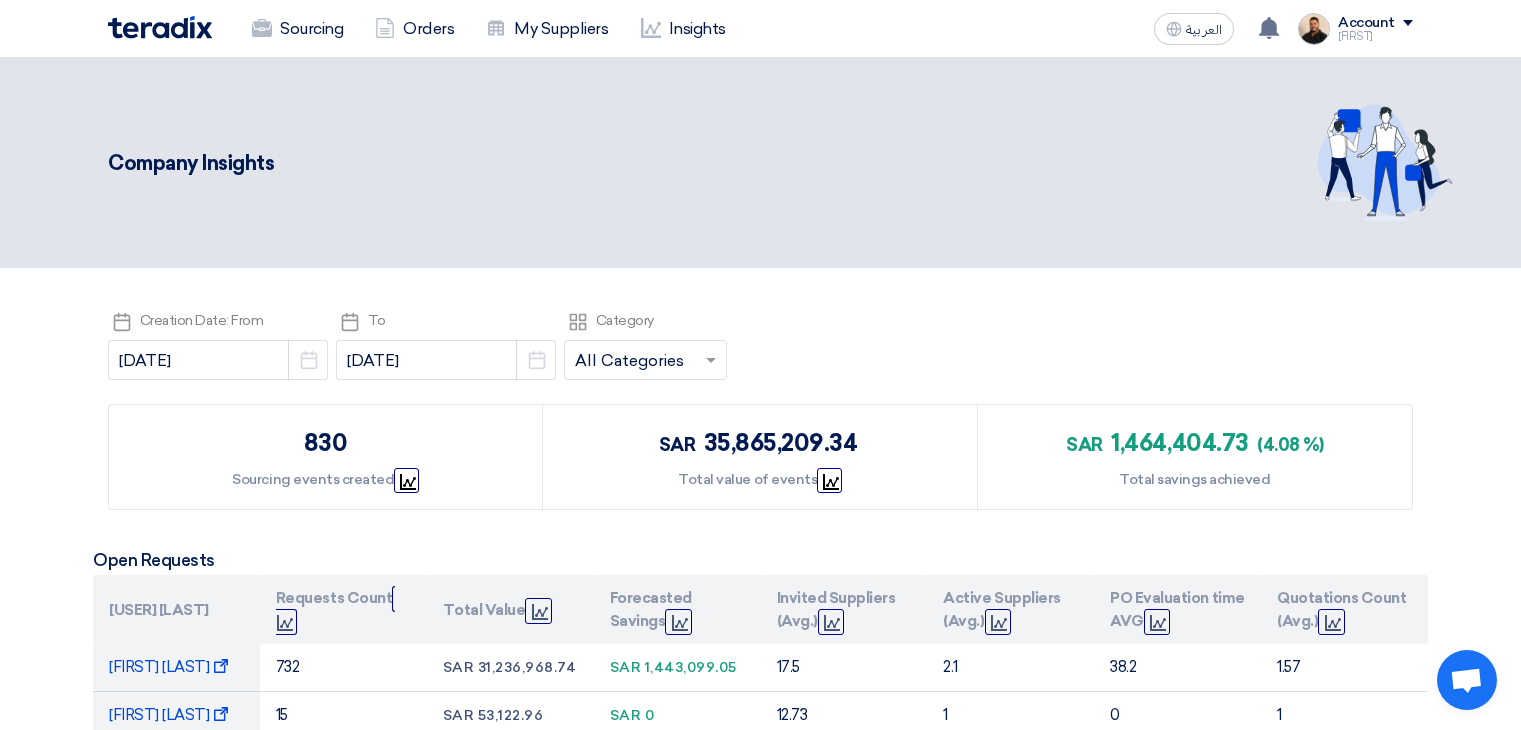 scroll, scrollTop: 0, scrollLeft: 0, axis: both 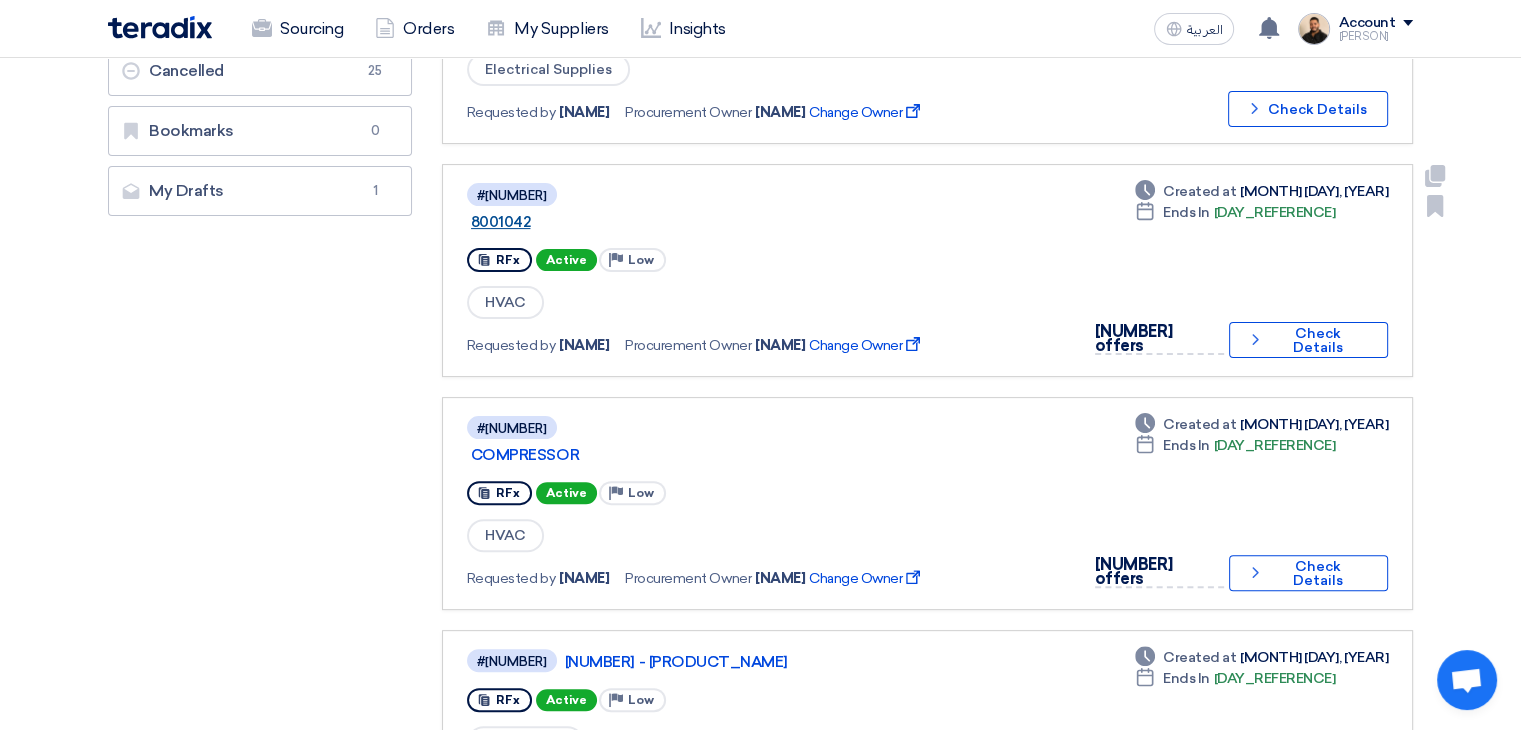 click on "8001042" 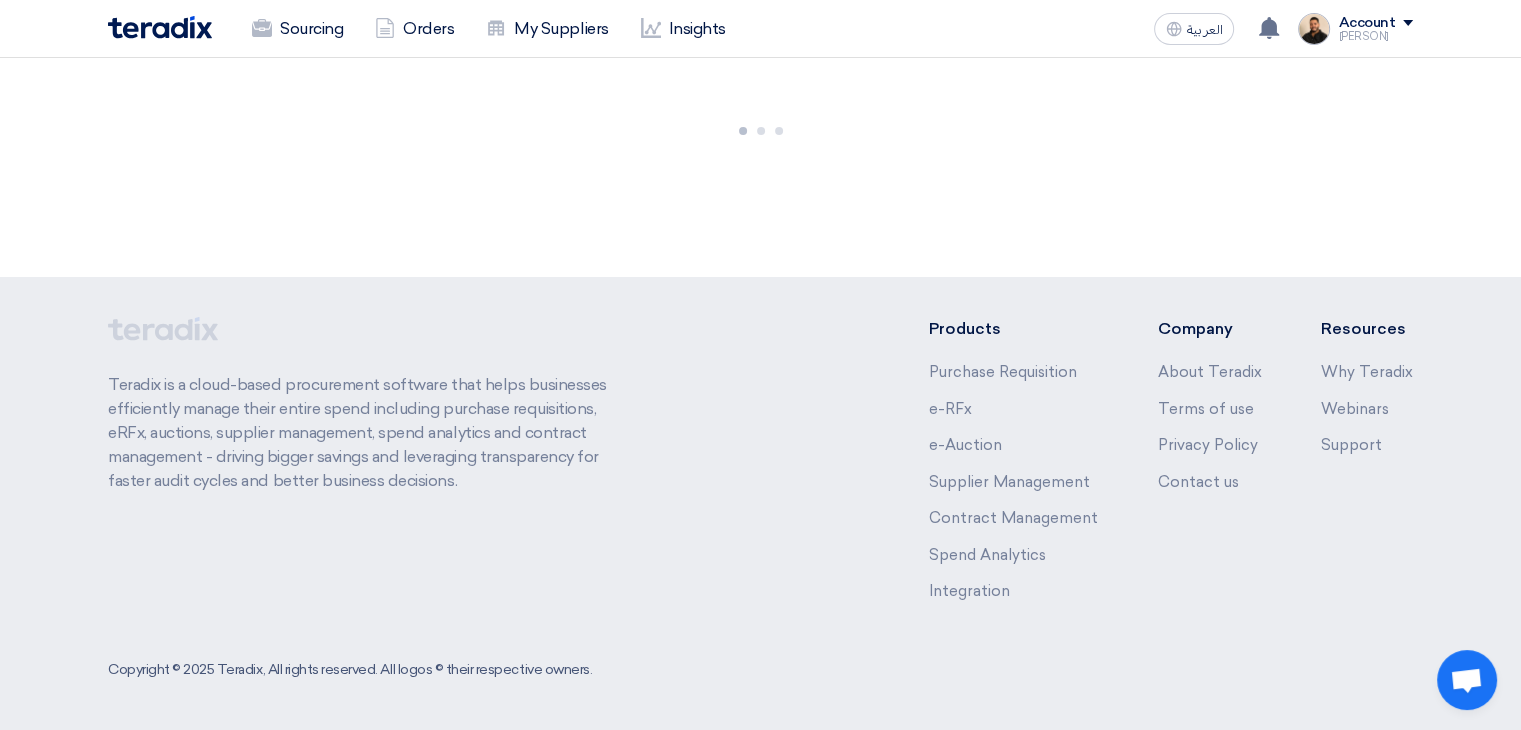 scroll, scrollTop: 0, scrollLeft: 0, axis: both 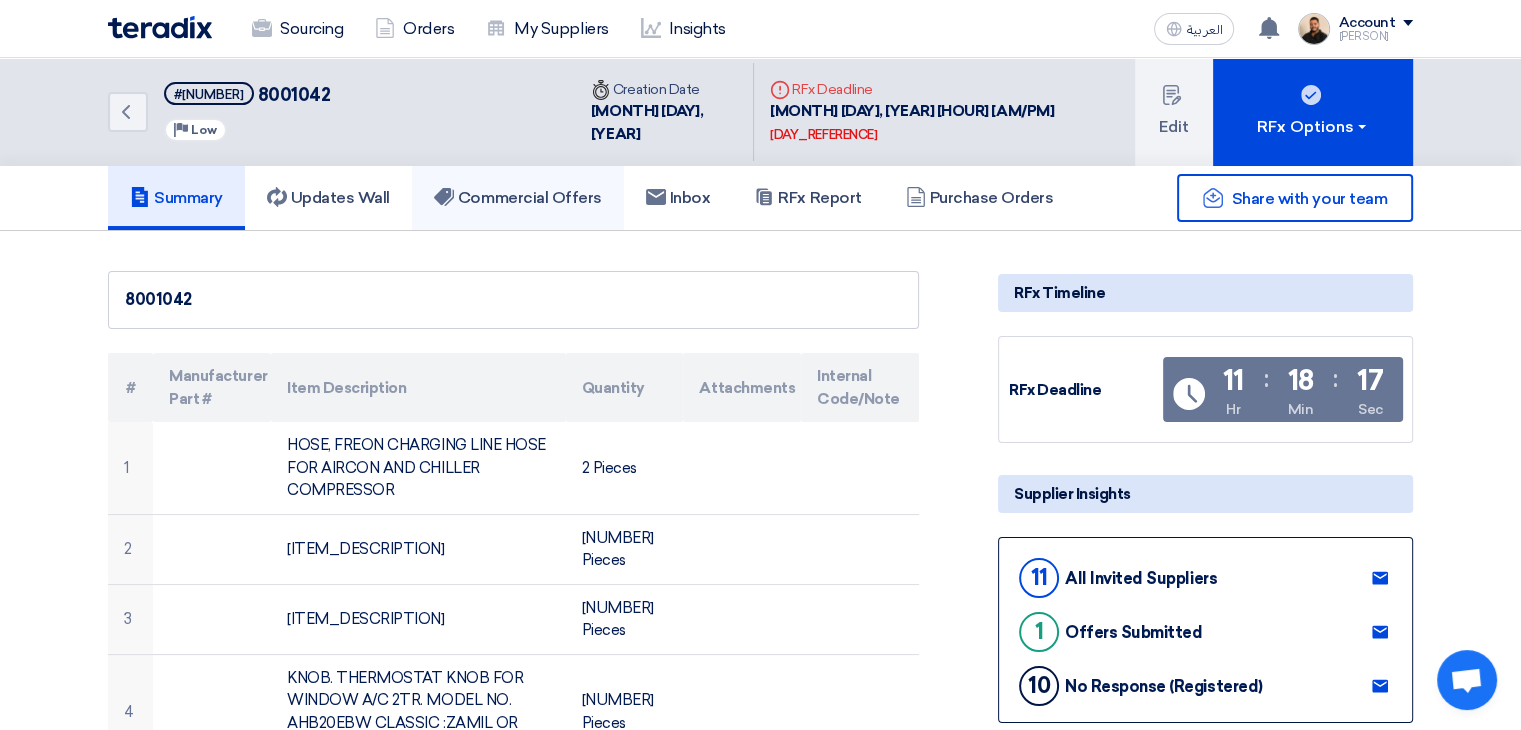click on "Commercial Offers" 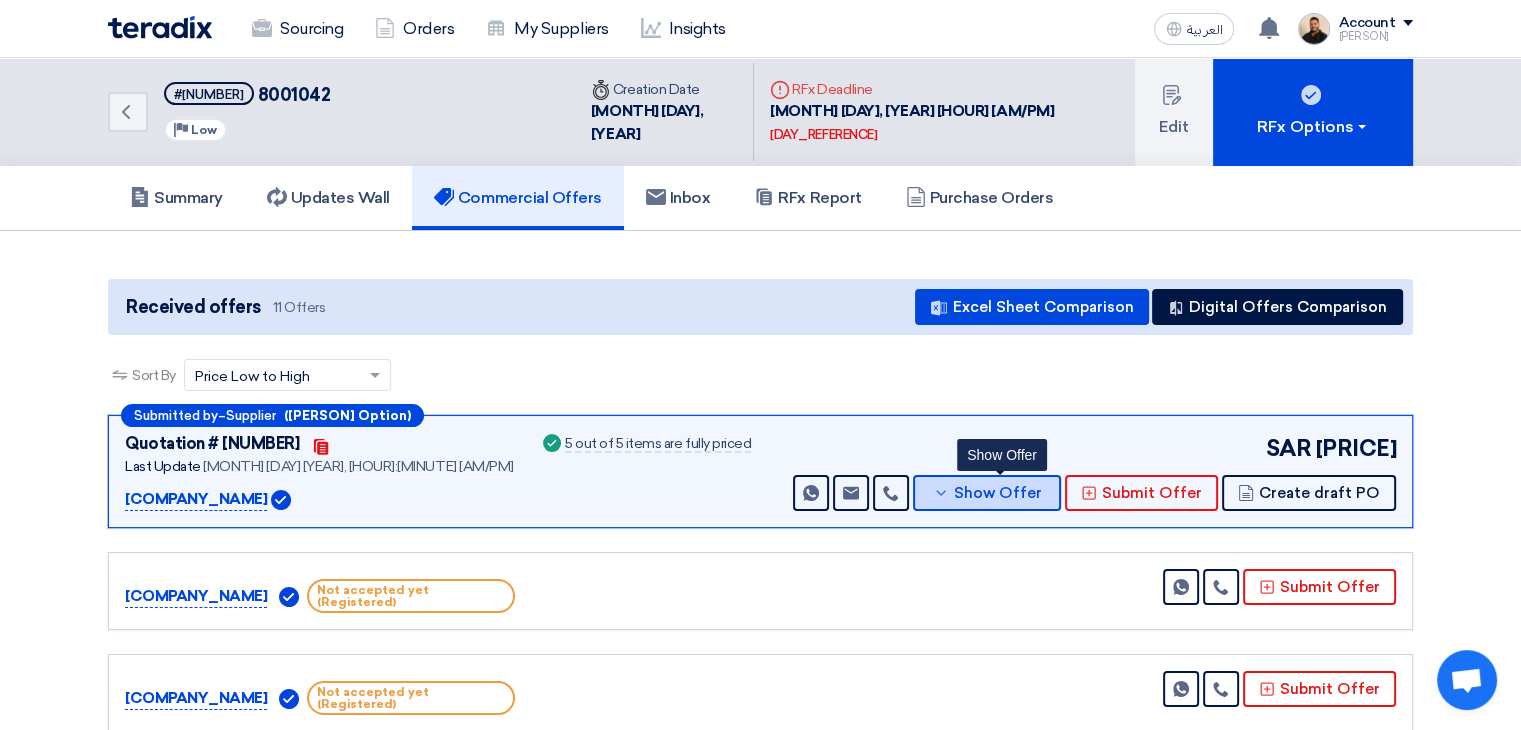 click on "Show Offer" at bounding box center (987, 493) 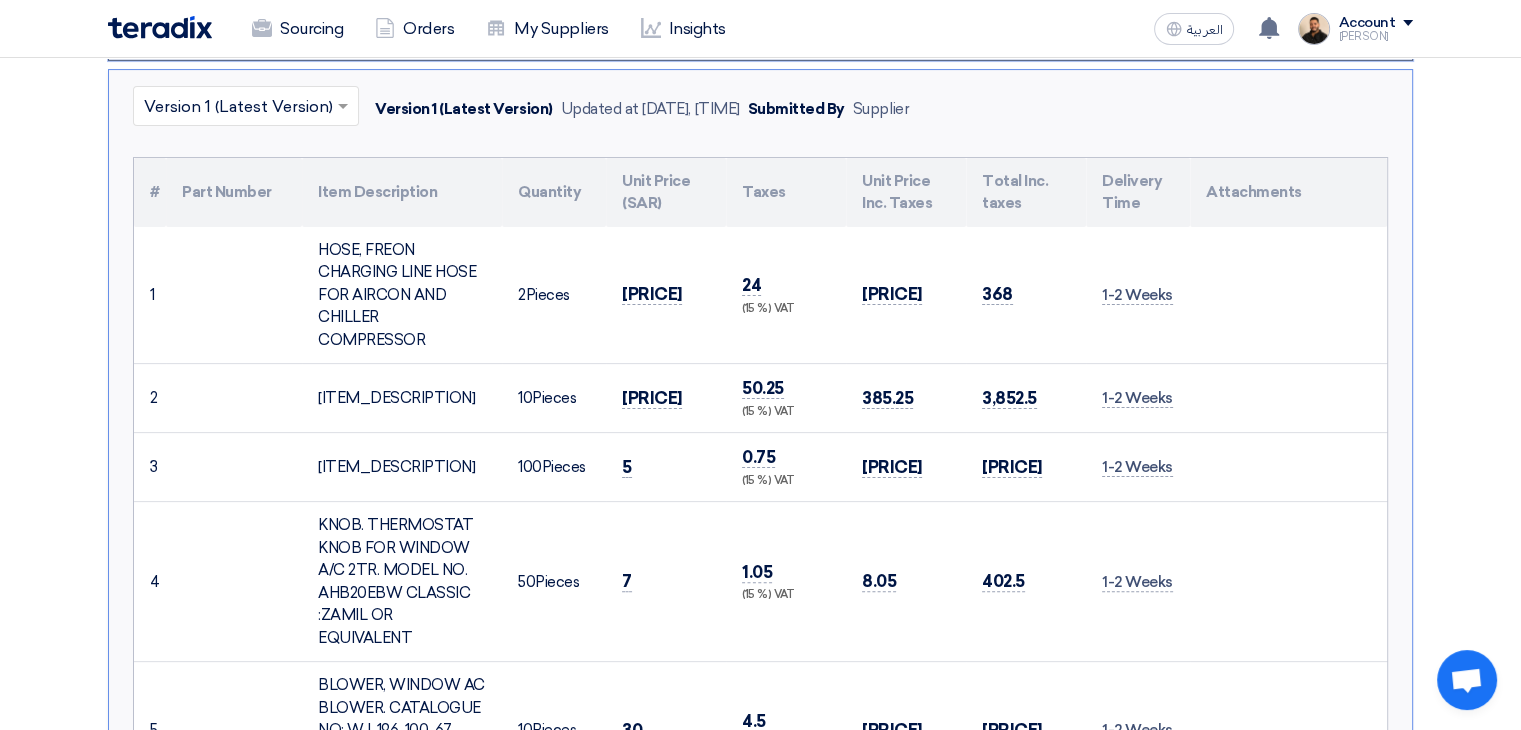 scroll, scrollTop: 400, scrollLeft: 0, axis: vertical 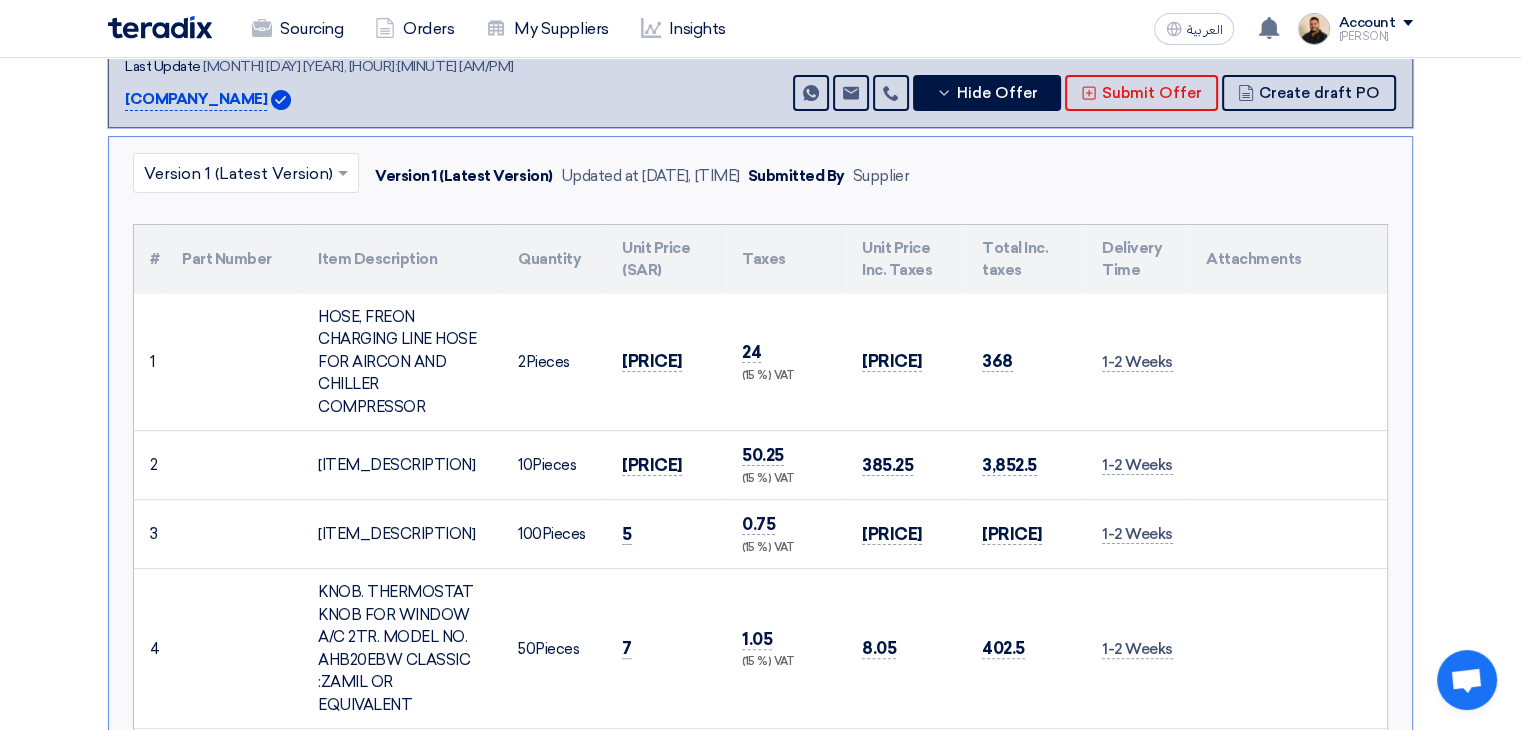 drag, startPoint x: 134, startPoint y: 237, endPoint x: 198, endPoint y: 269, distance: 71.55418 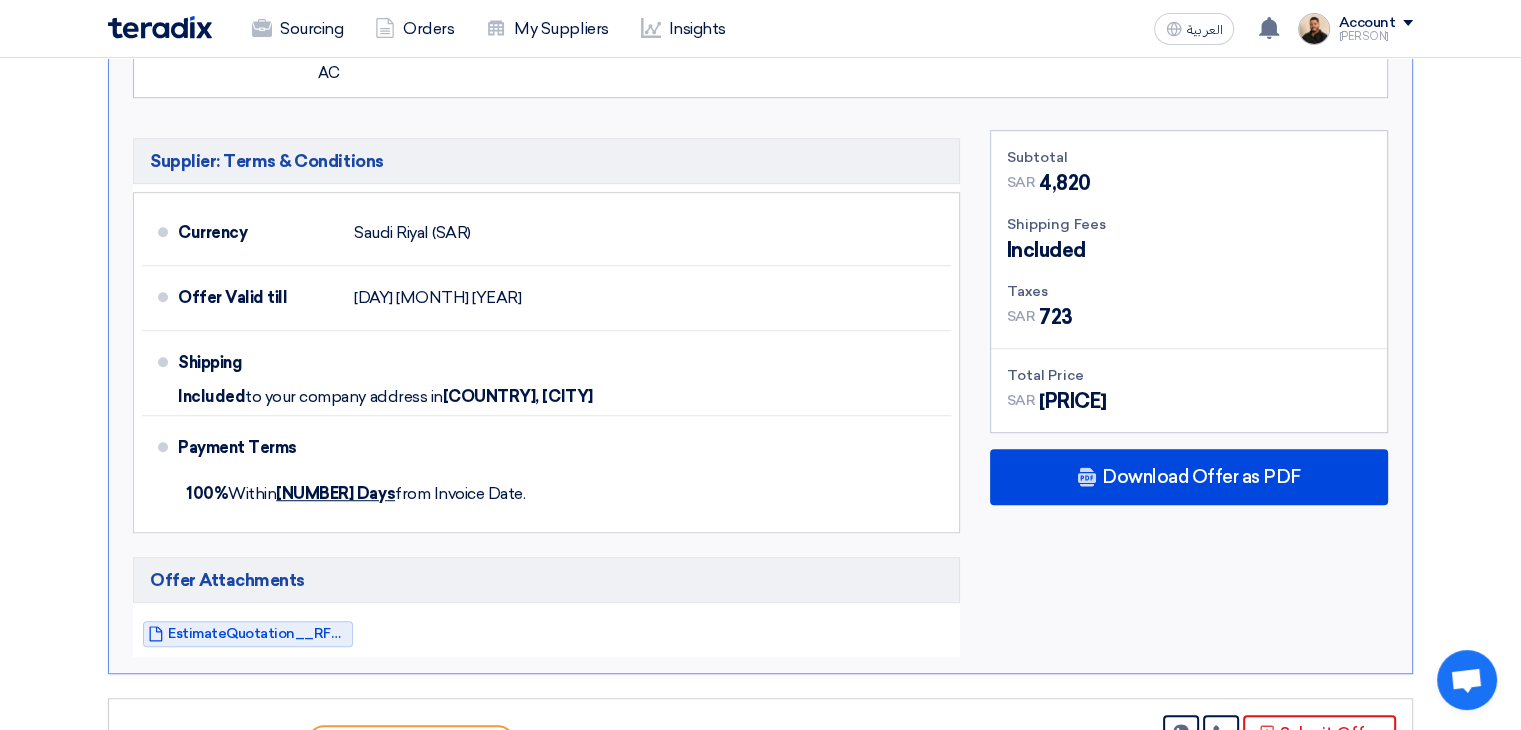scroll, scrollTop: 1314, scrollLeft: 0, axis: vertical 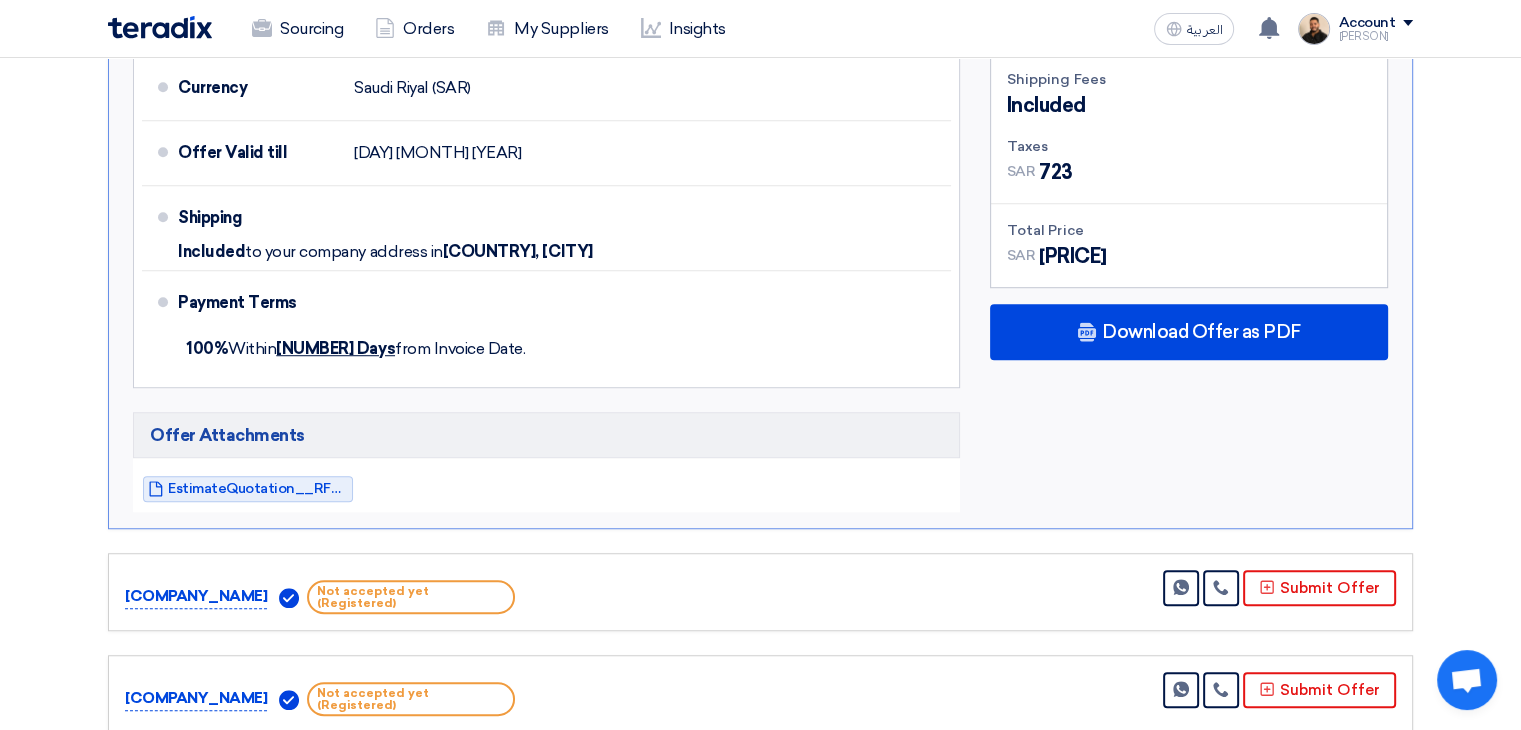 drag, startPoint x: 144, startPoint y: 254, endPoint x: 1289, endPoint y: 145, distance: 1150.1765 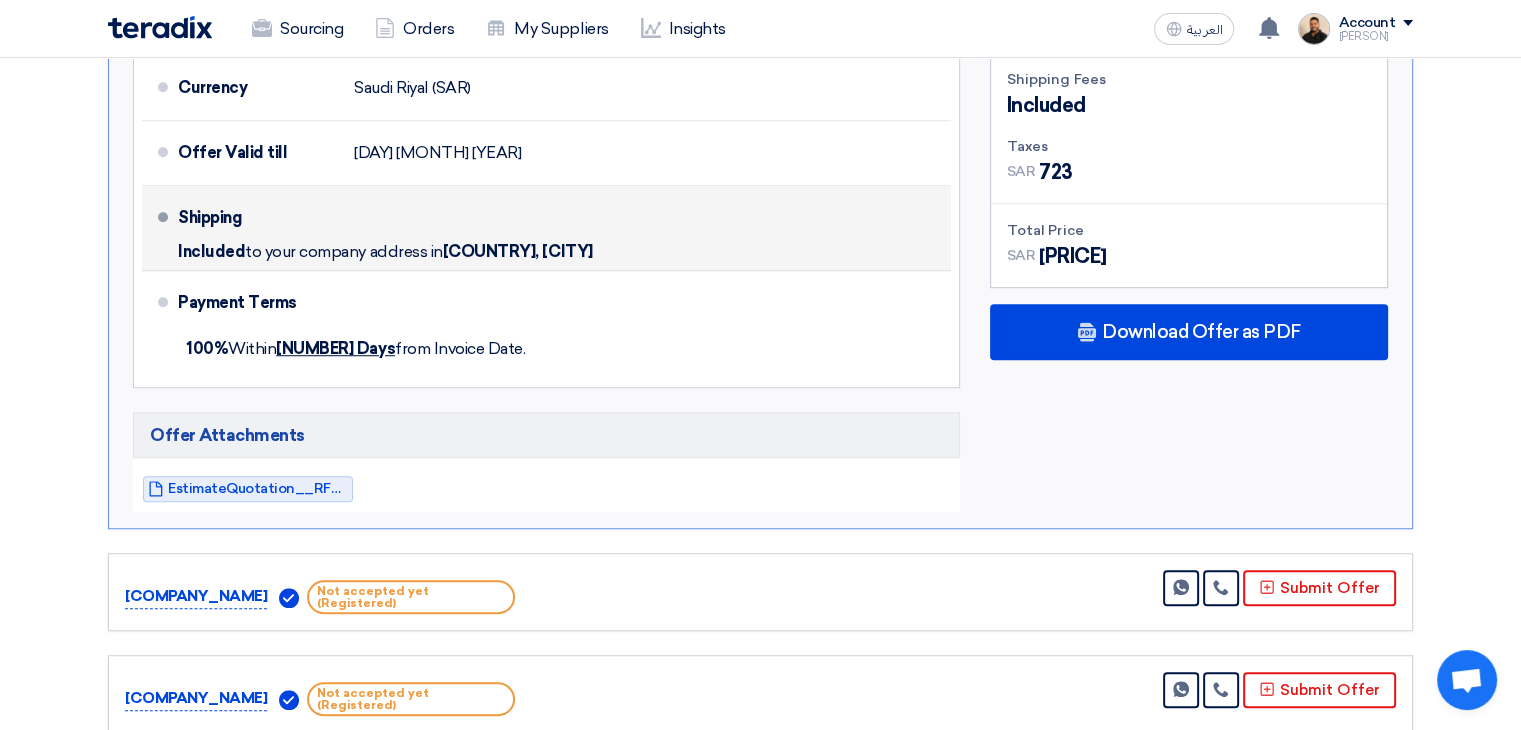 copy on "#
Part Number
Item Description
Quantity
Unit Price (SAR)
Taxes
Unit Price Inc. Taxes
Total Inc. taxes
Delivery Time
Attachments
1
[ITEM_DESCRIPTION]
2
Pieces
160
24
(15 %)
VAT
184
368
1-2 Weeks
2
[ITEM_DESCRIPTION]
10
Pieces
335
50.25
(15 %)
..." 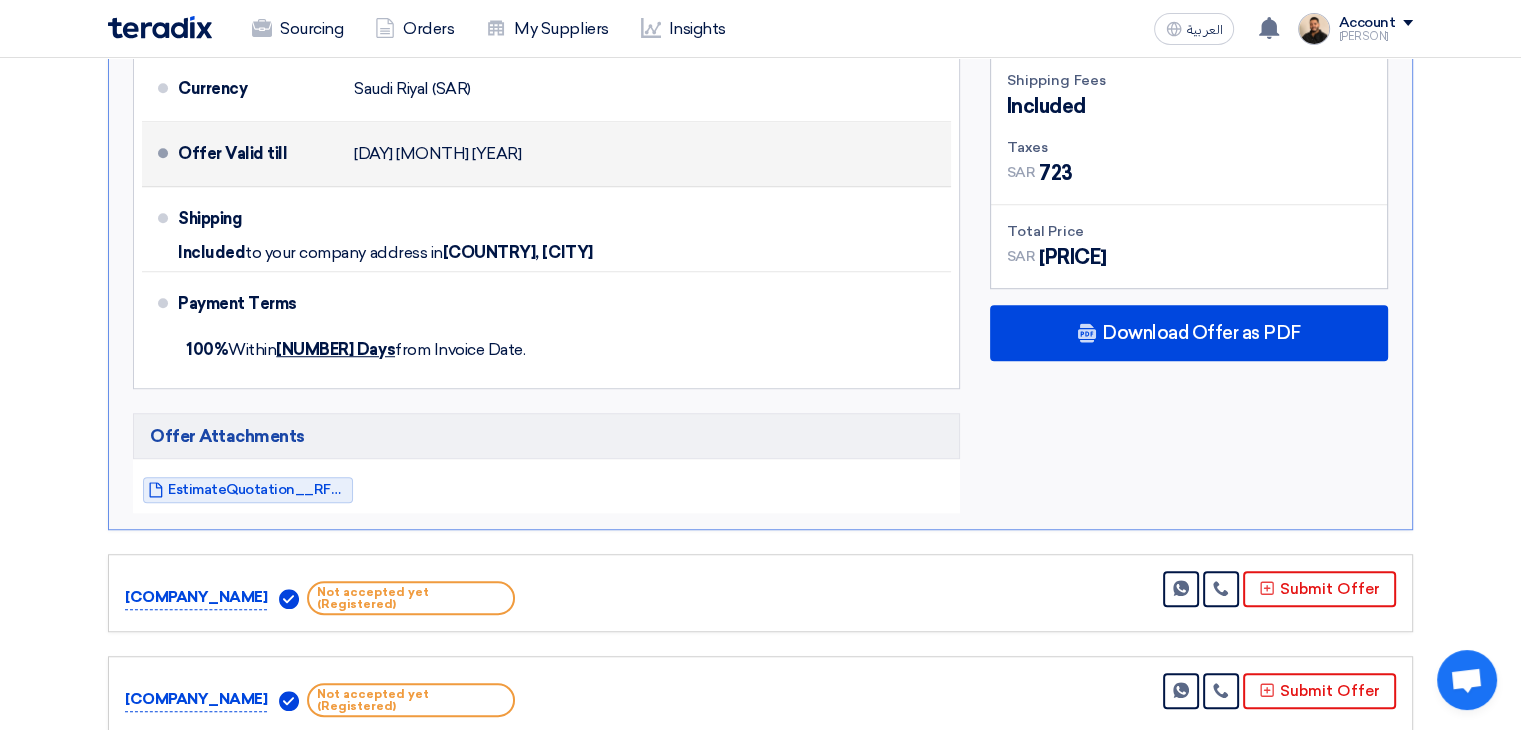 scroll, scrollTop: 1500, scrollLeft: 0, axis: vertical 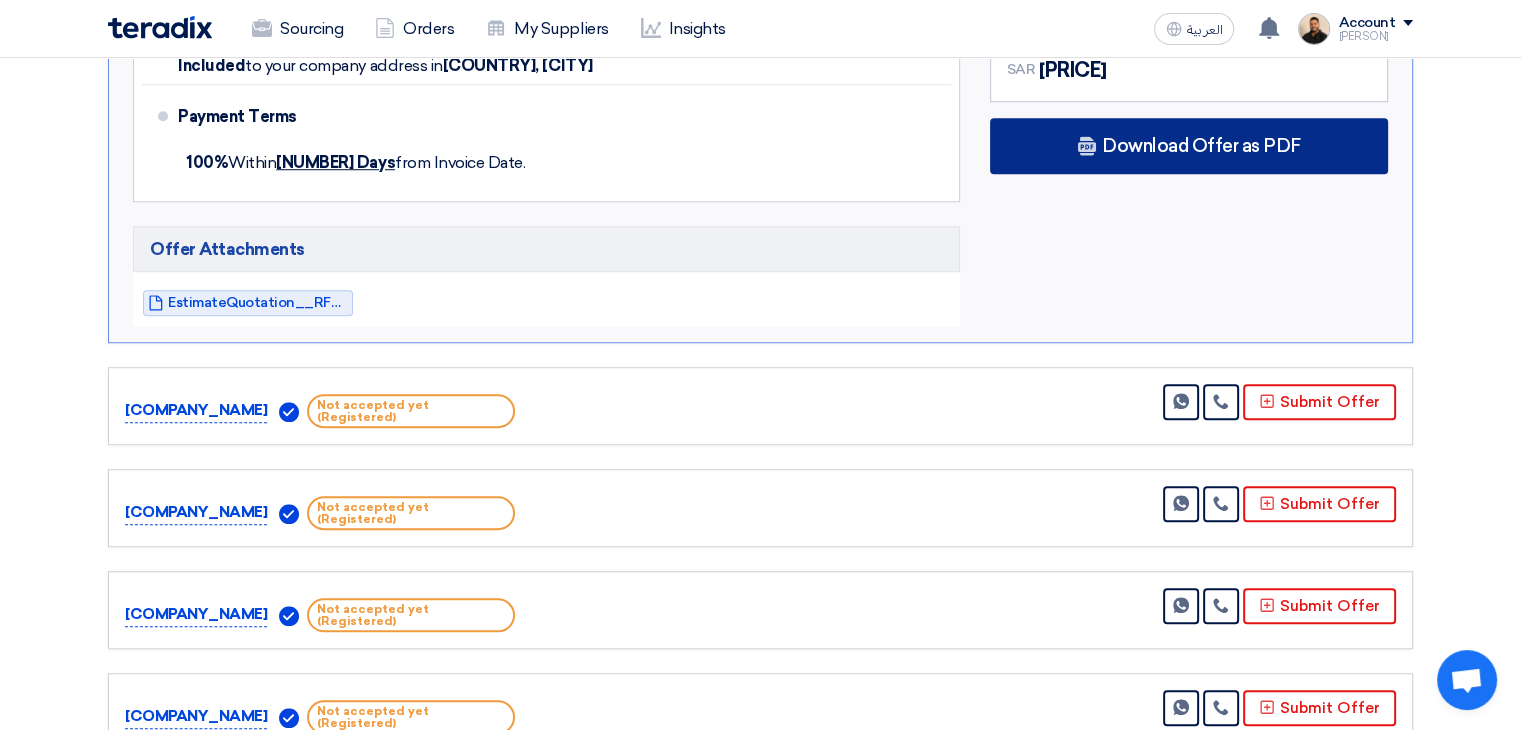click on "Download Offer as PDF" at bounding box center (1201, 146) 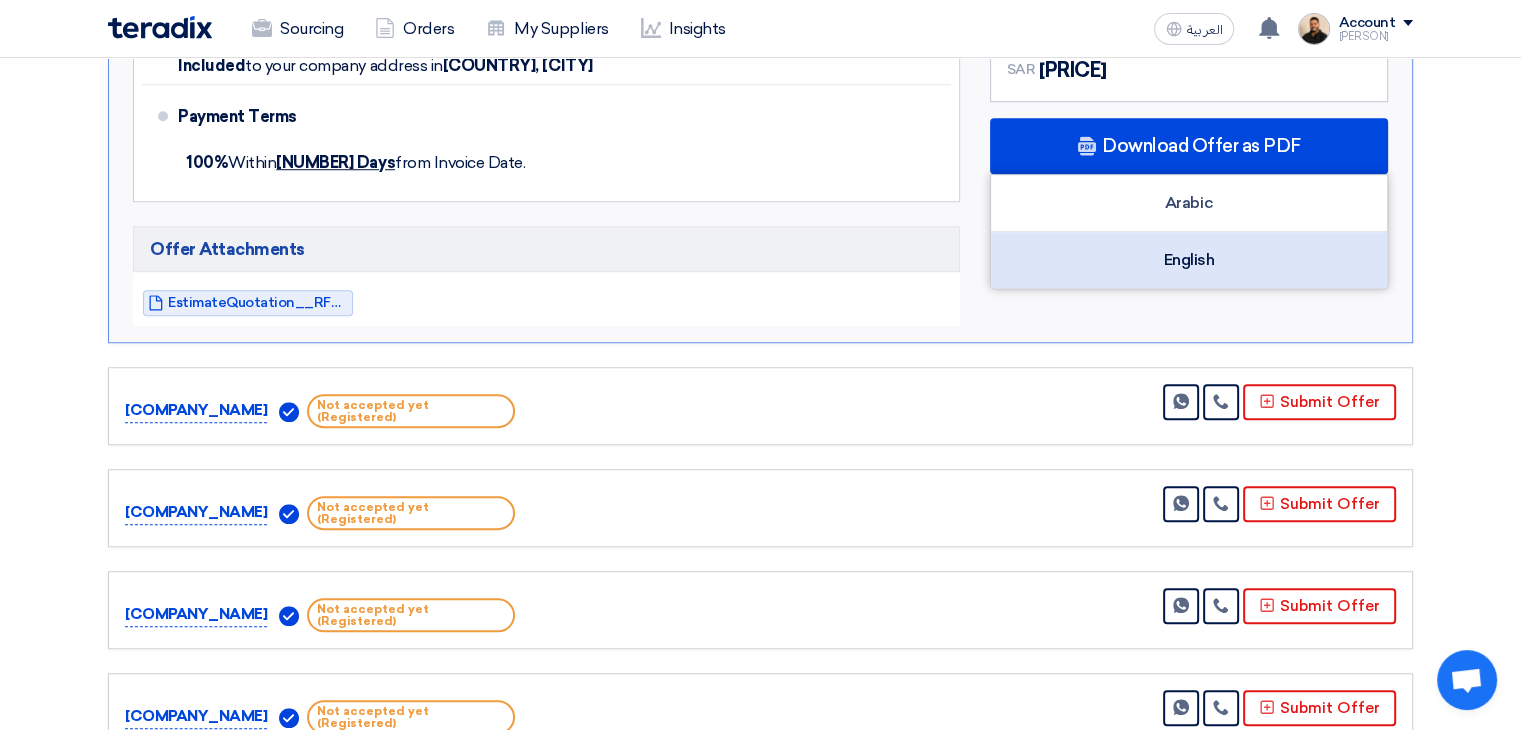 click on "English" at bounding box center (1189, 260) 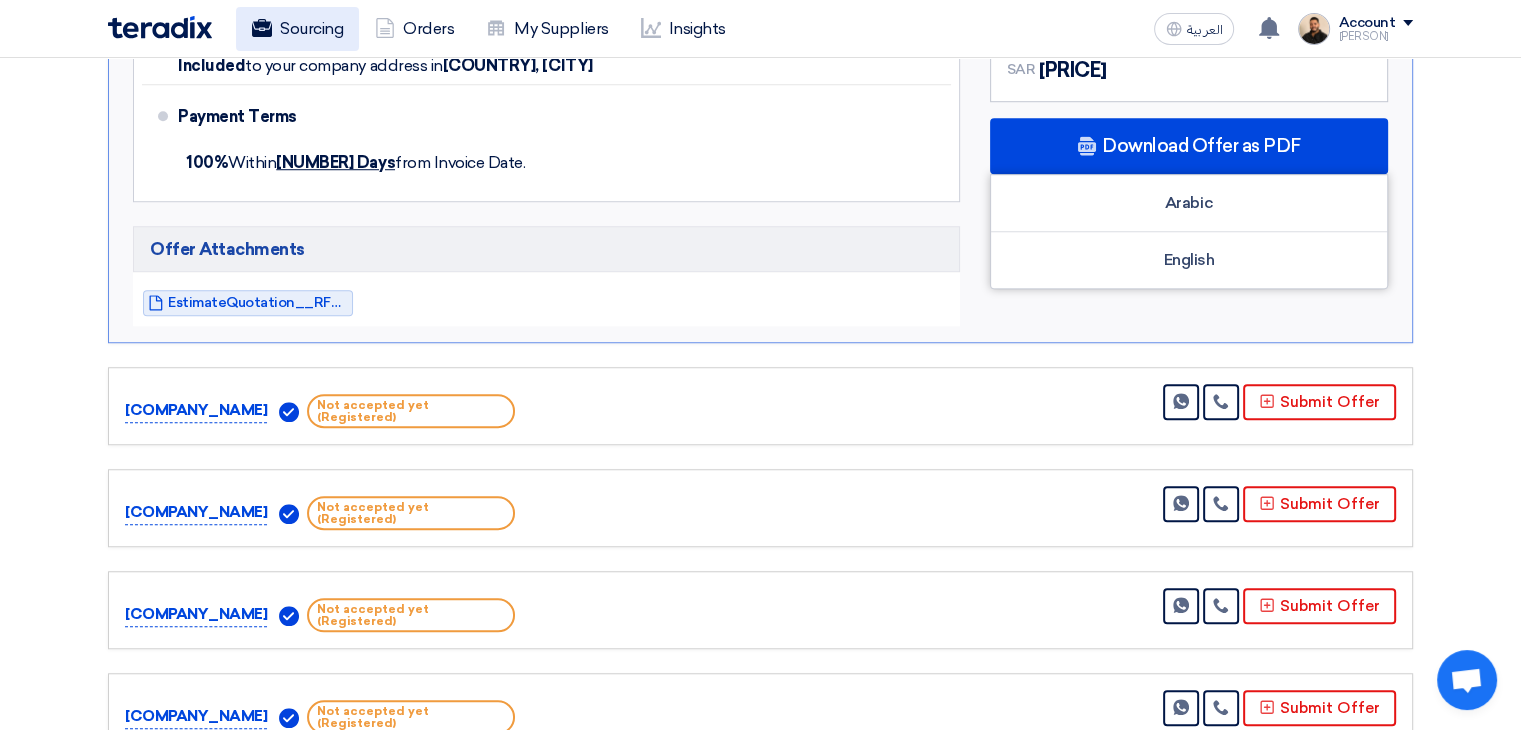 click on "Sourcing" 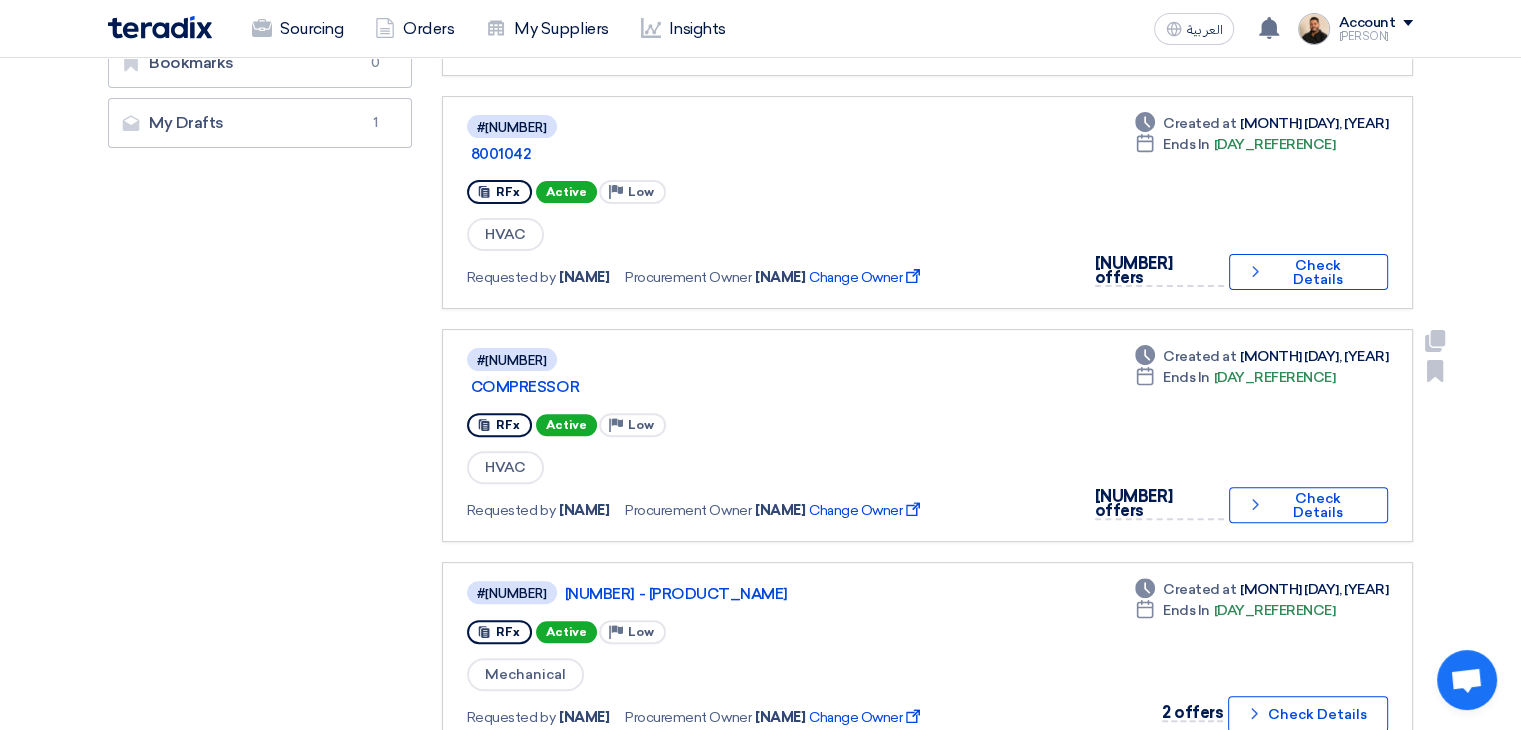 scroll, scrollTop: 600, scrollLeft: 0, axis: vertical 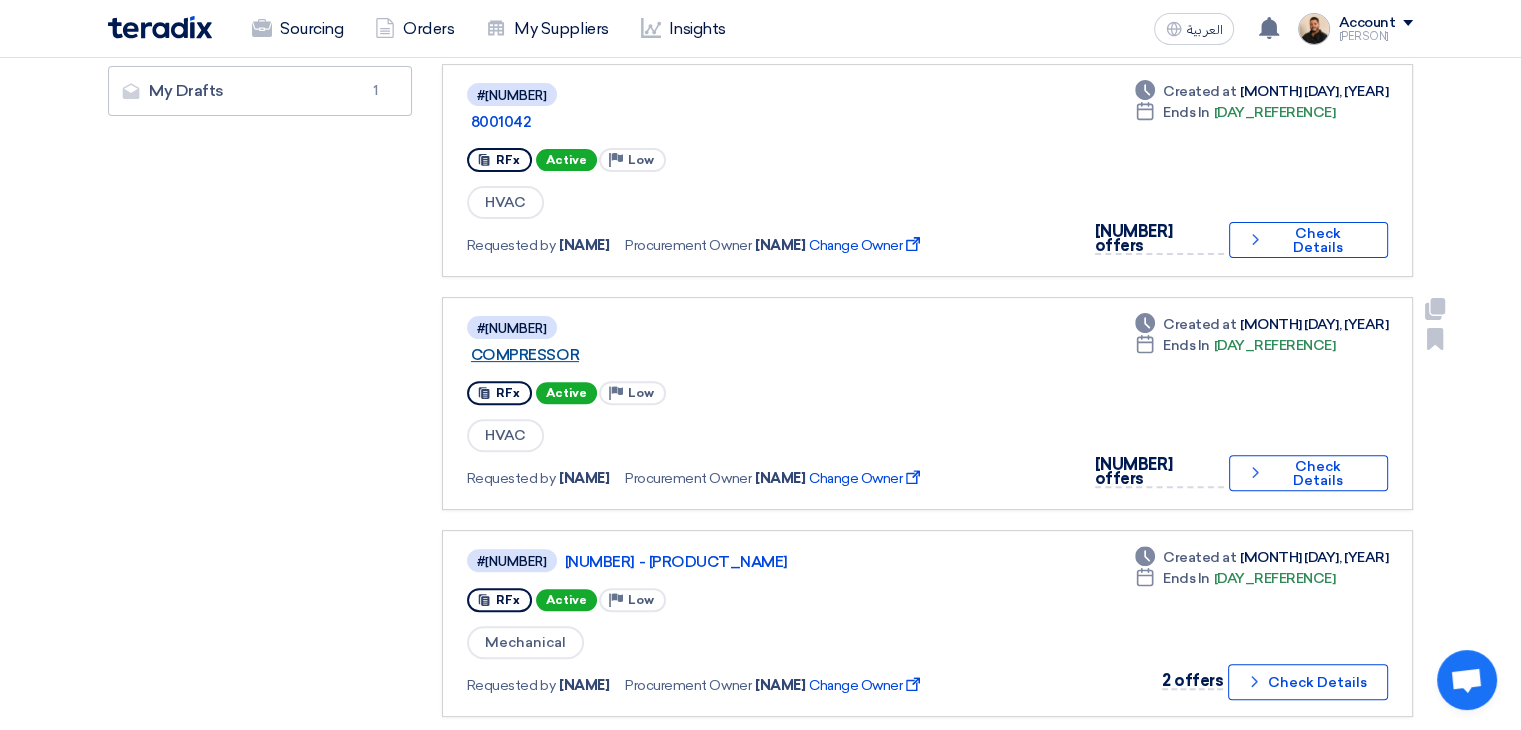 click on "COMPRESSOR" 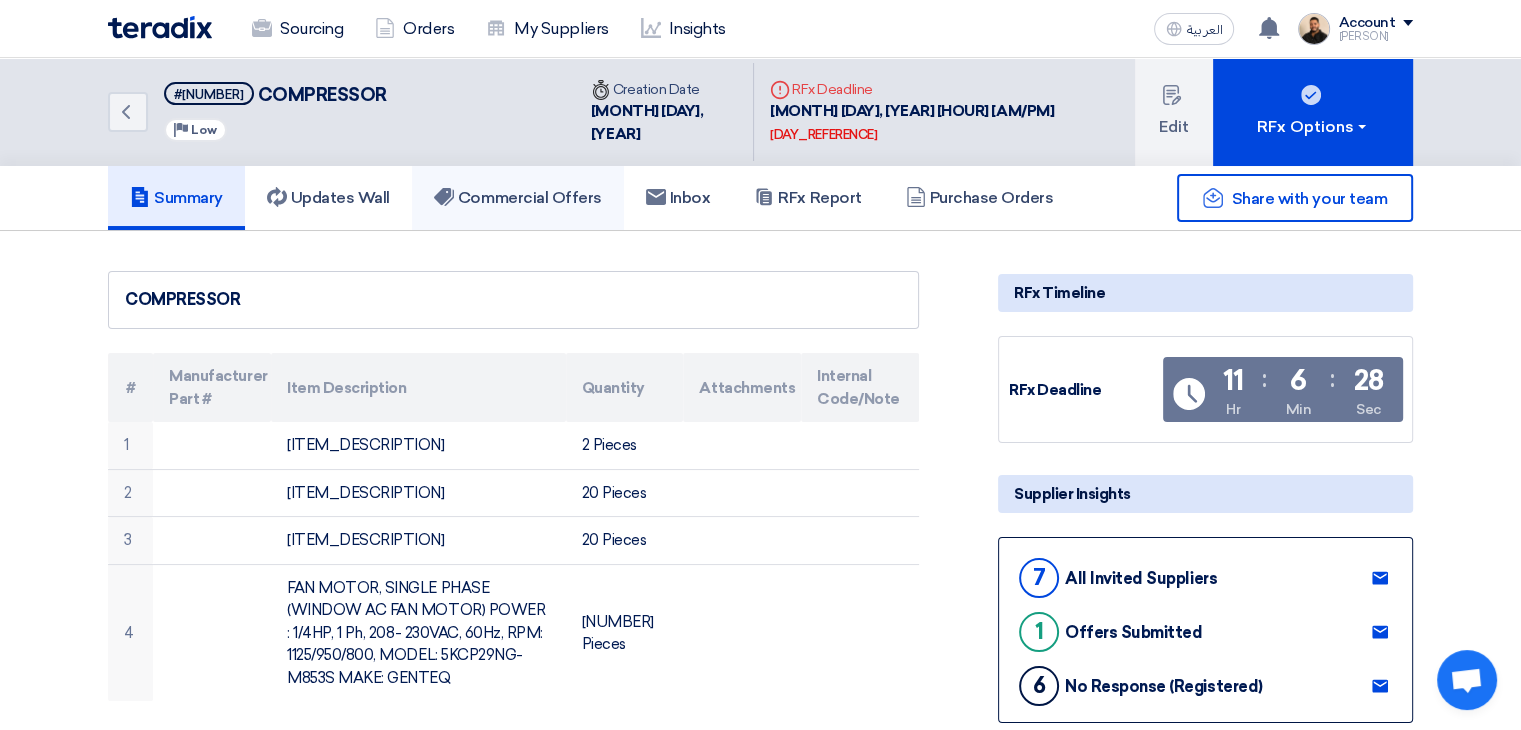 click on "Commercial Offers" 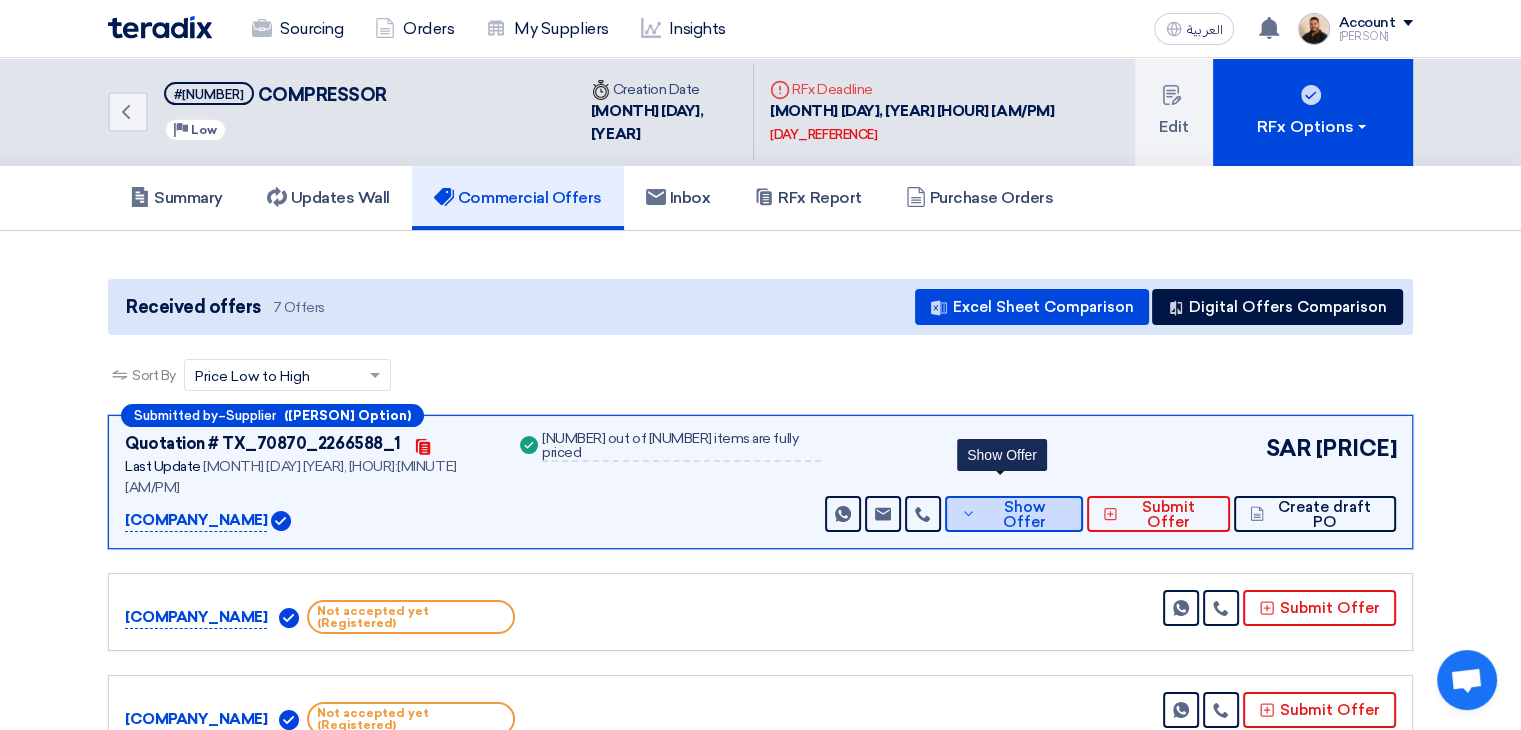 click on "Show Offer" at bounding box center [1024, 515] 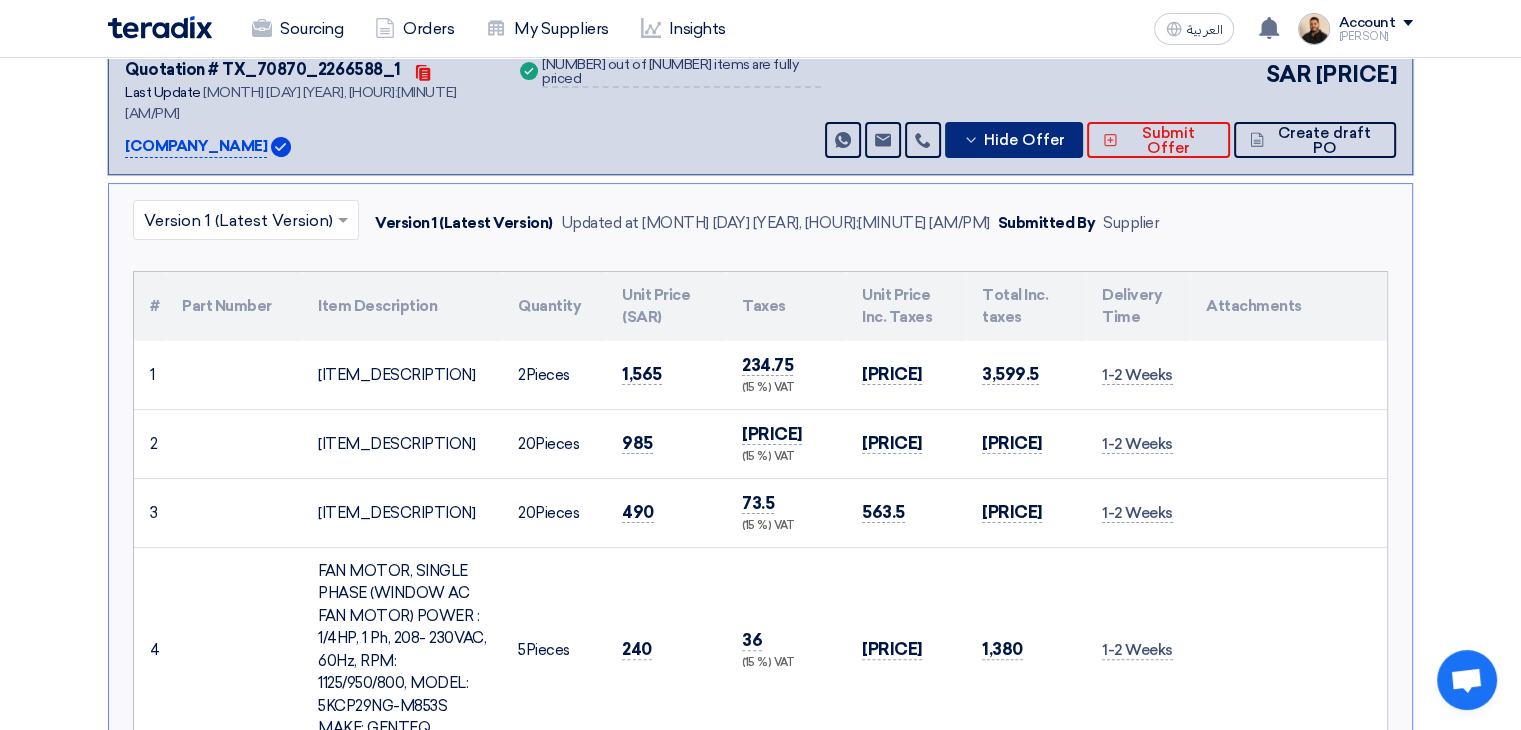 scroll, scrollTop: 500, scrollLeft: 0, axis: vertical 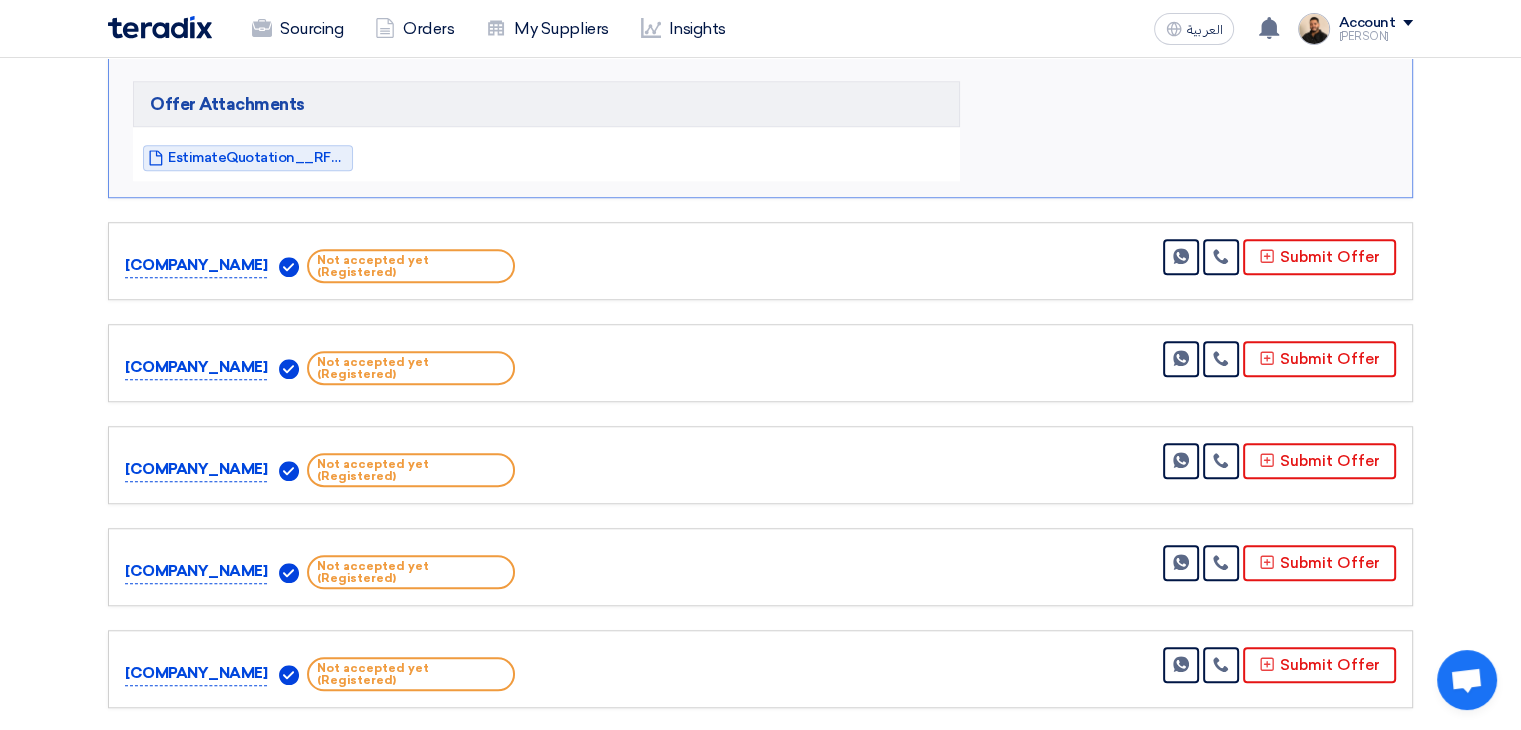 drag, startPoint x: 151, startPoint y: 342, endPoint x: 1324, endPoint y: 141, distance: 1190.0967 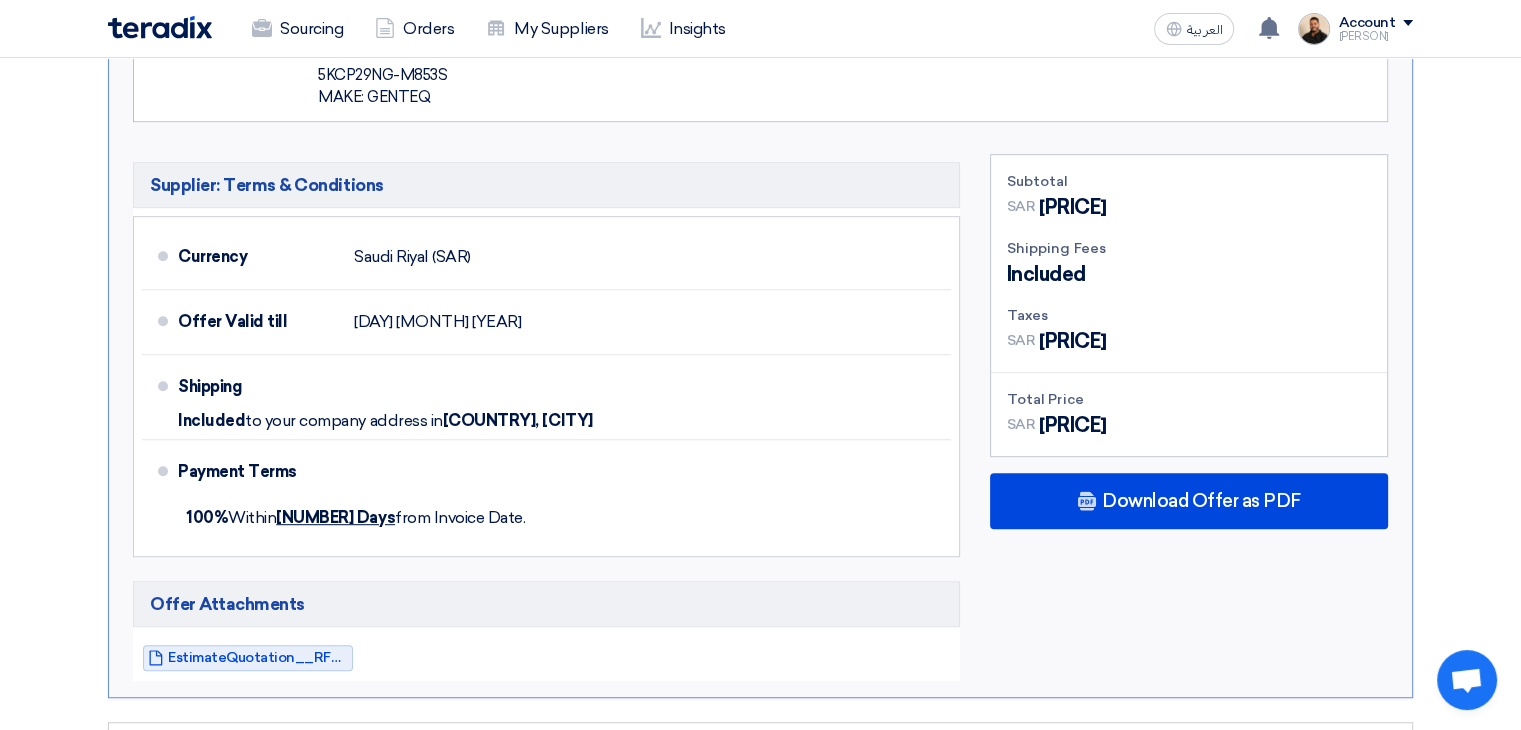 scroll, scrollTop: 1600, scrollLeft: 0, axis: vertical 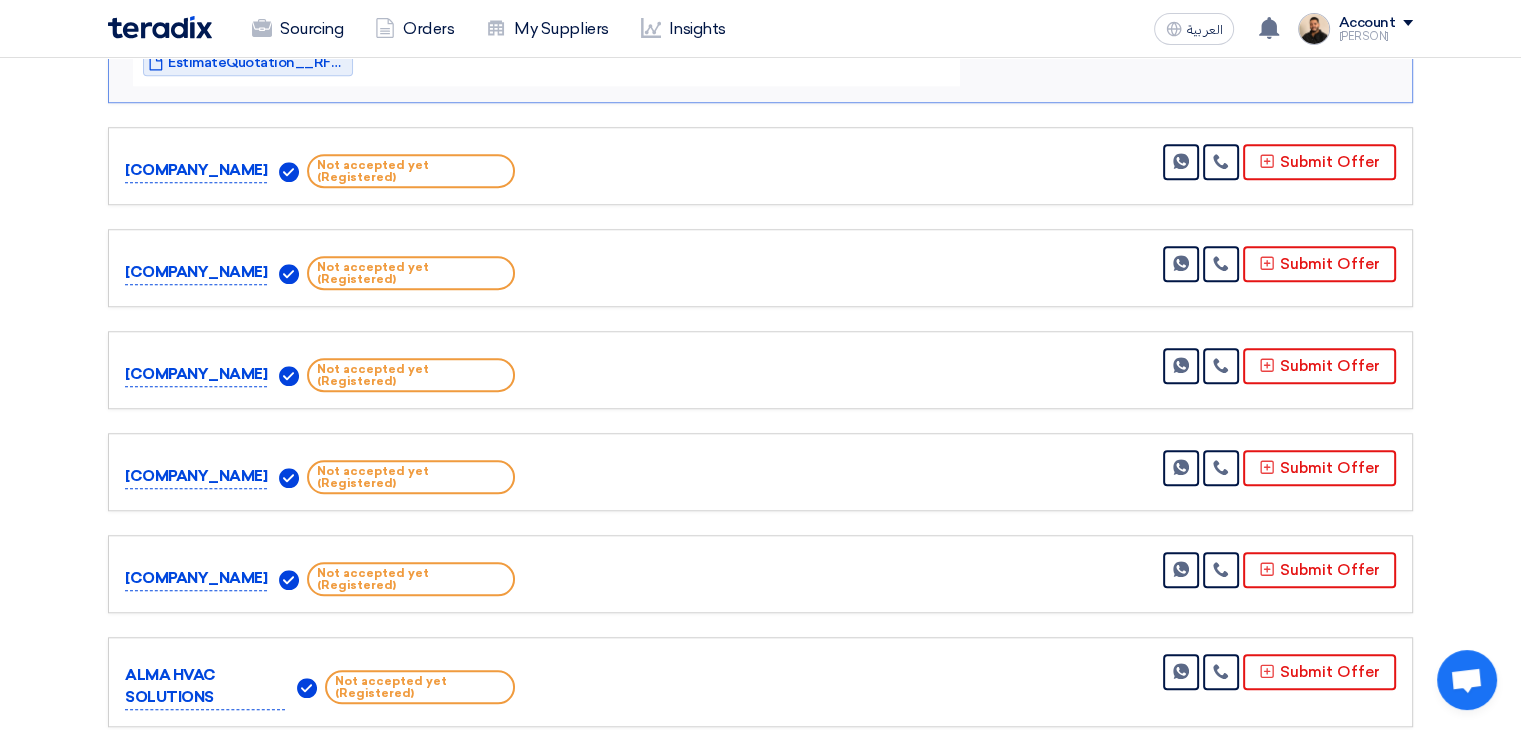 click on "Subtotal
SAR
[PRICE]
Shipping Fees
Included
Taxes
SAR
SAR" at bounding box center [1189, -178] 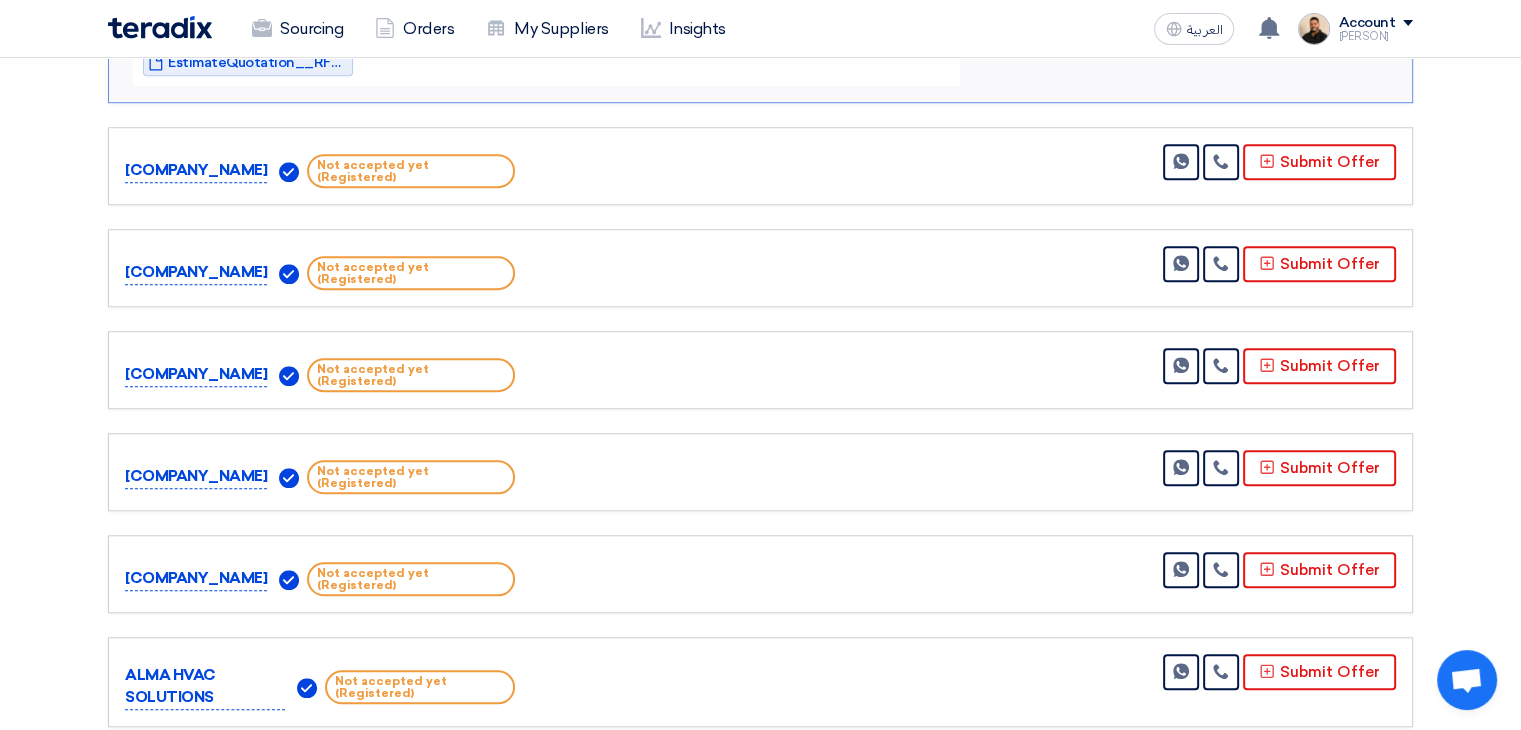click on "English" at bounding box center (1189, 20) 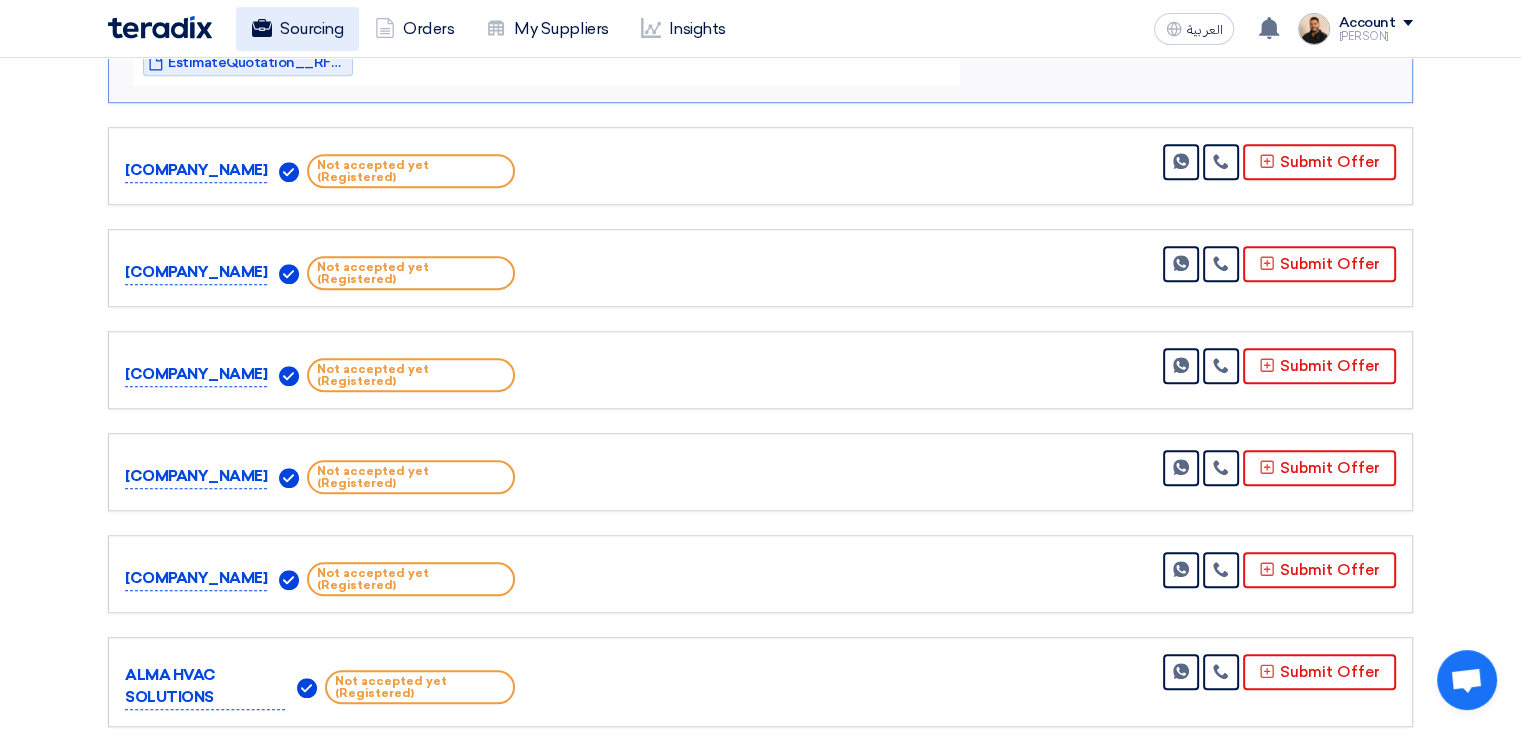 click on "Sourcing" 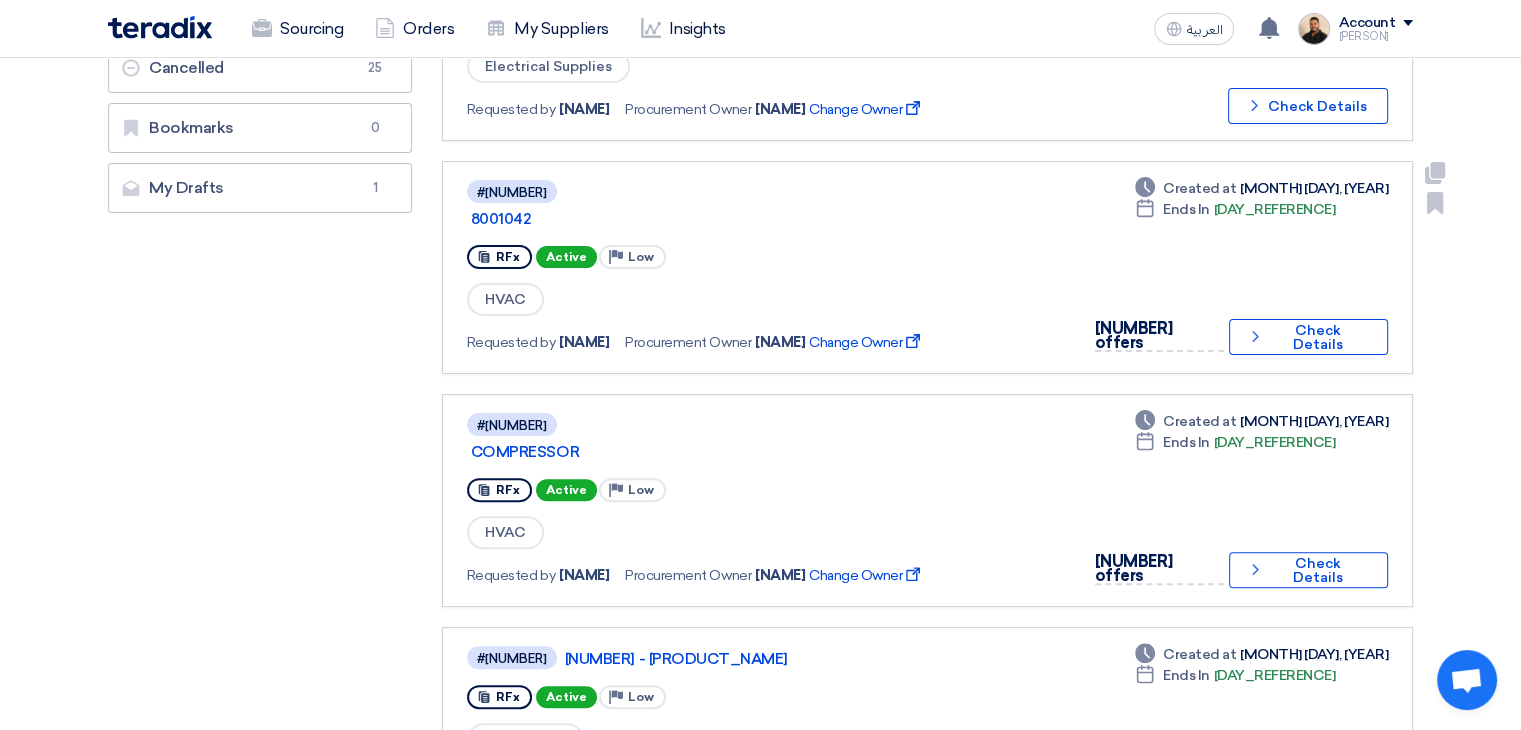 scroll, scrollTop: 600, scrollLeft: 0, axis: vertical 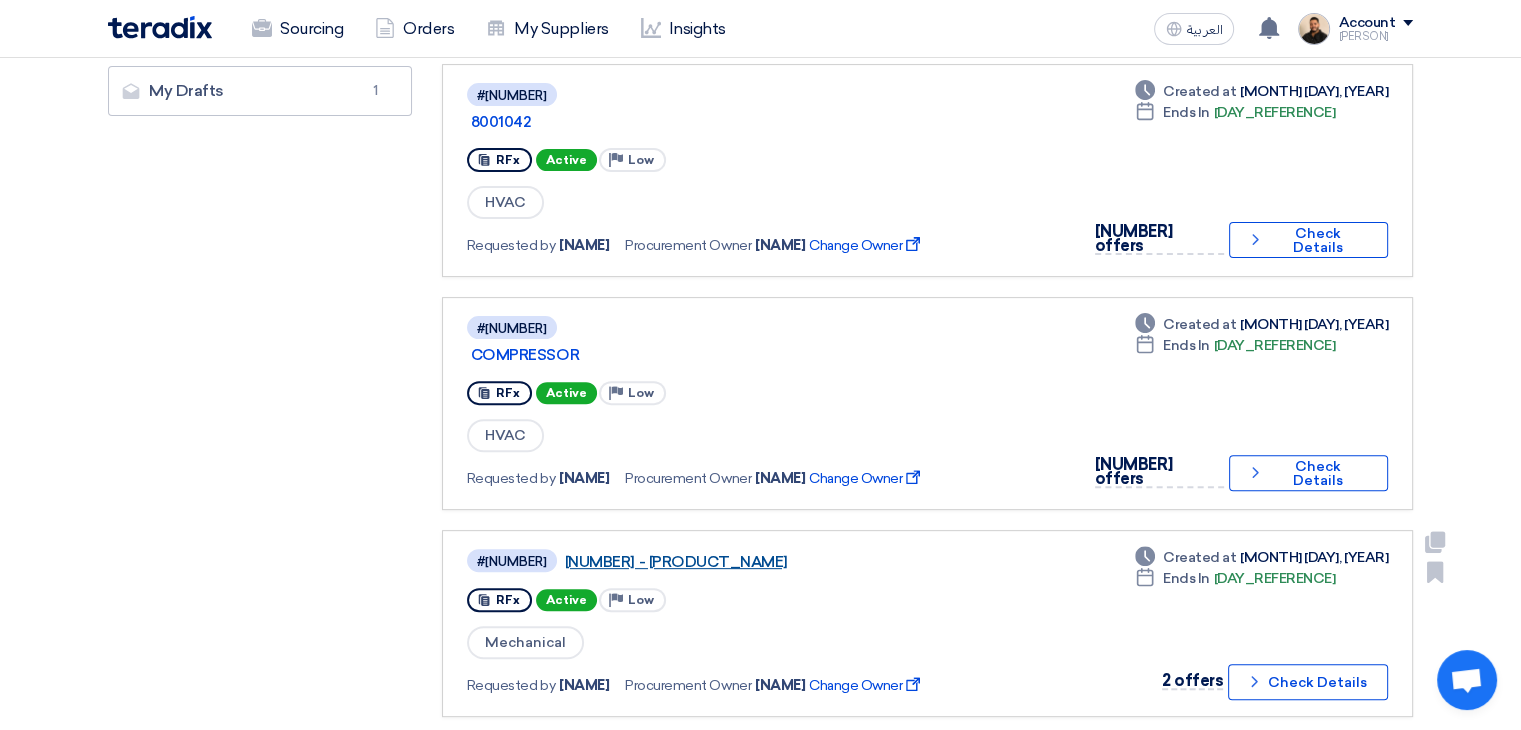 click on "[NUMBER] - [PRODUCT_NAME]" 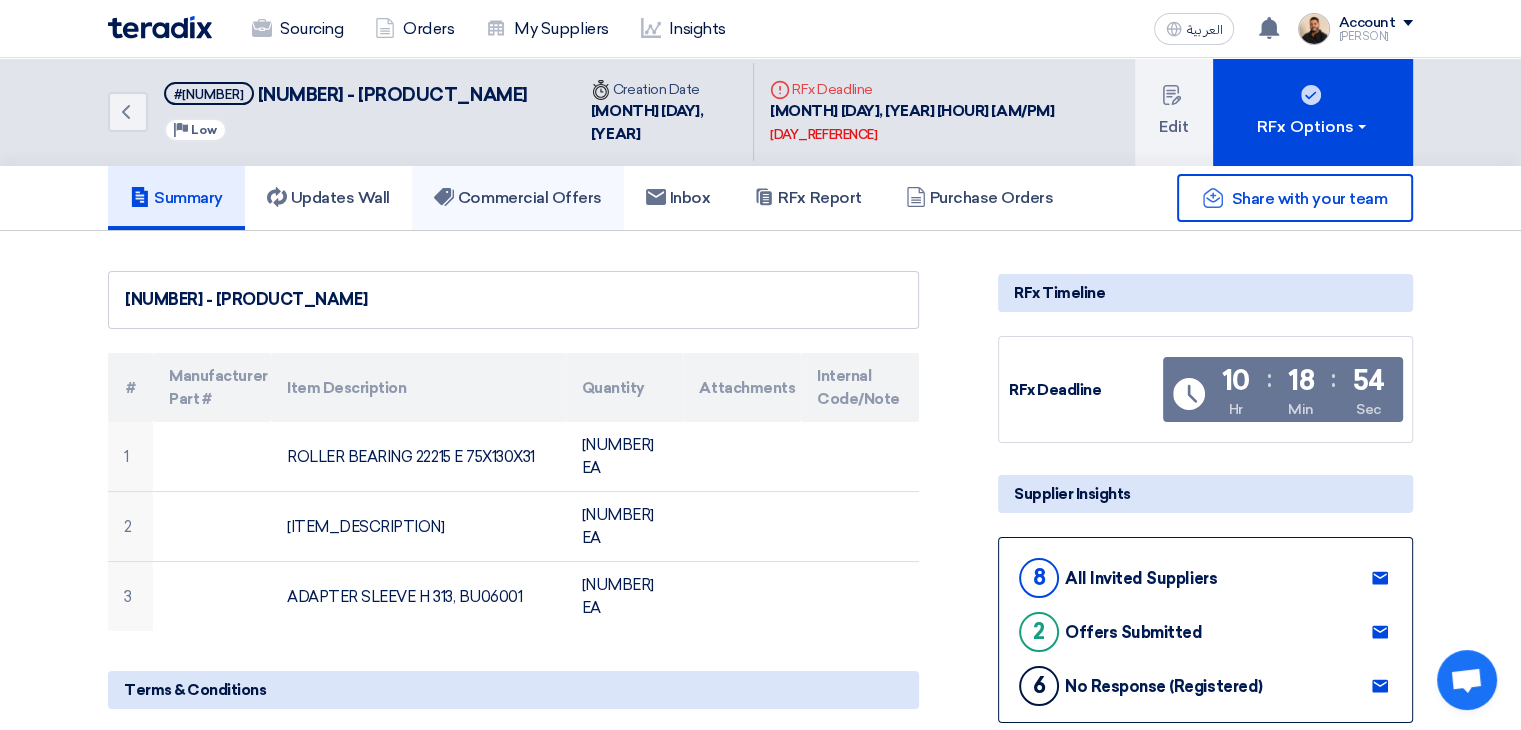 click on "Commercial Offers" 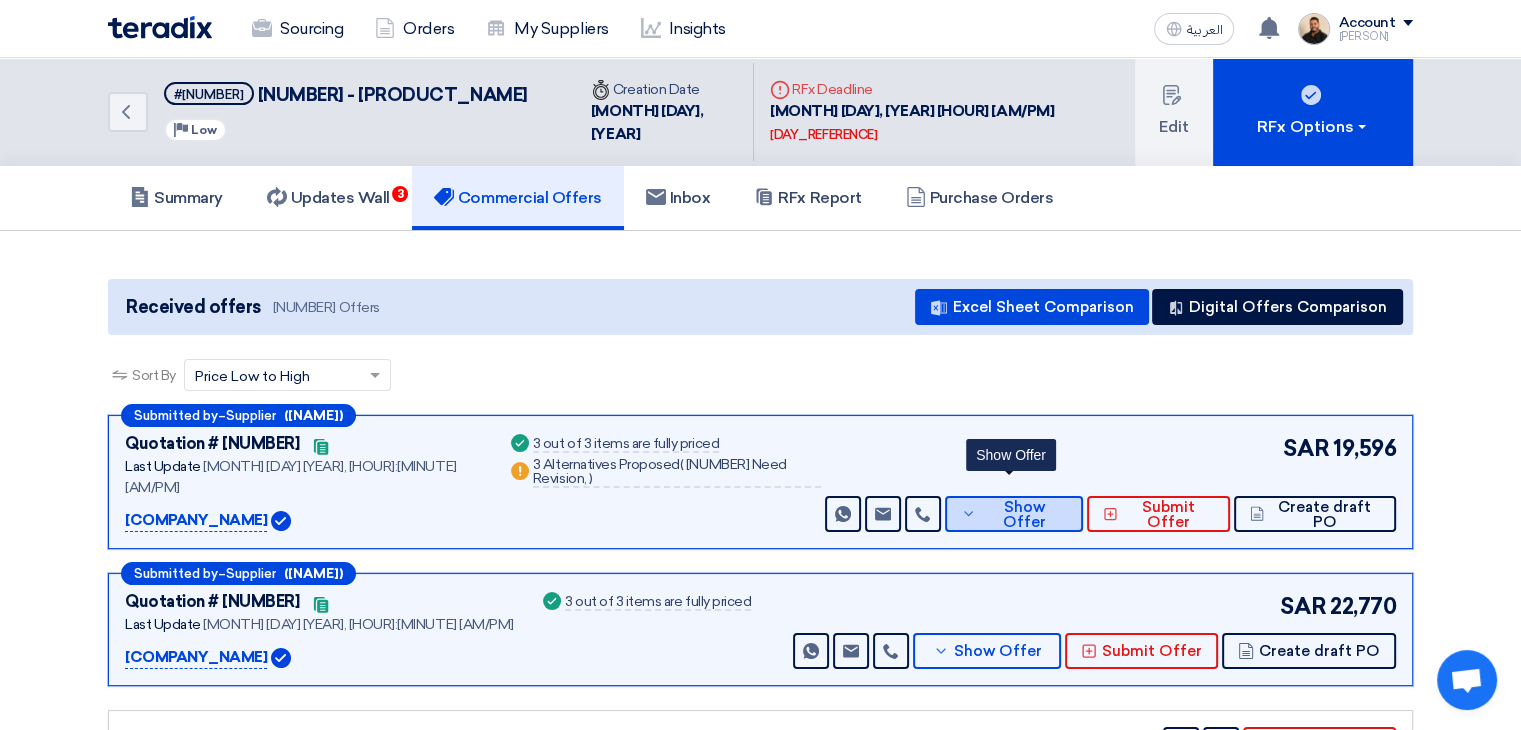 click on "Show Offer" at bounding box center [1024, 515] 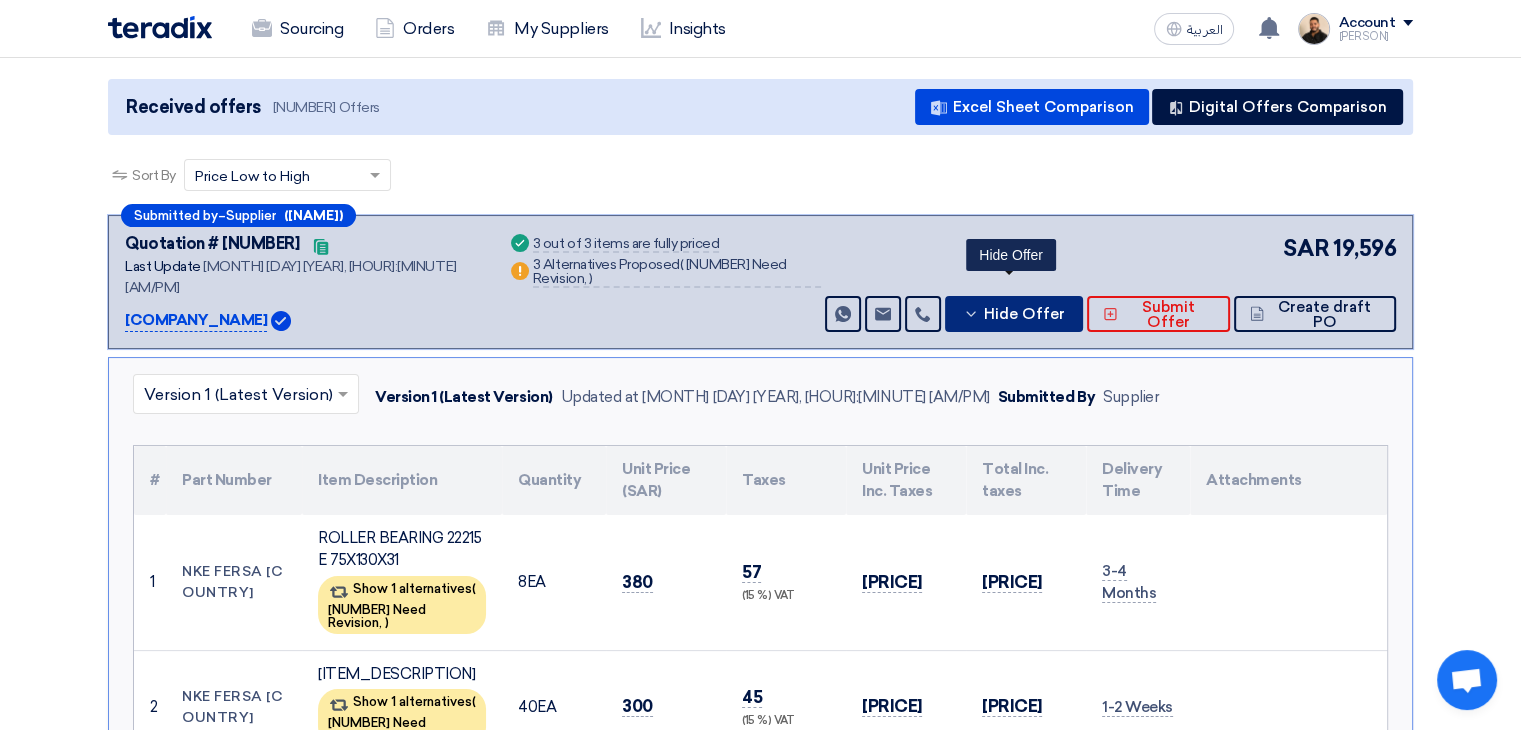 scroll, scrollTop: 300, scrollLeft: 0, axis: vertical 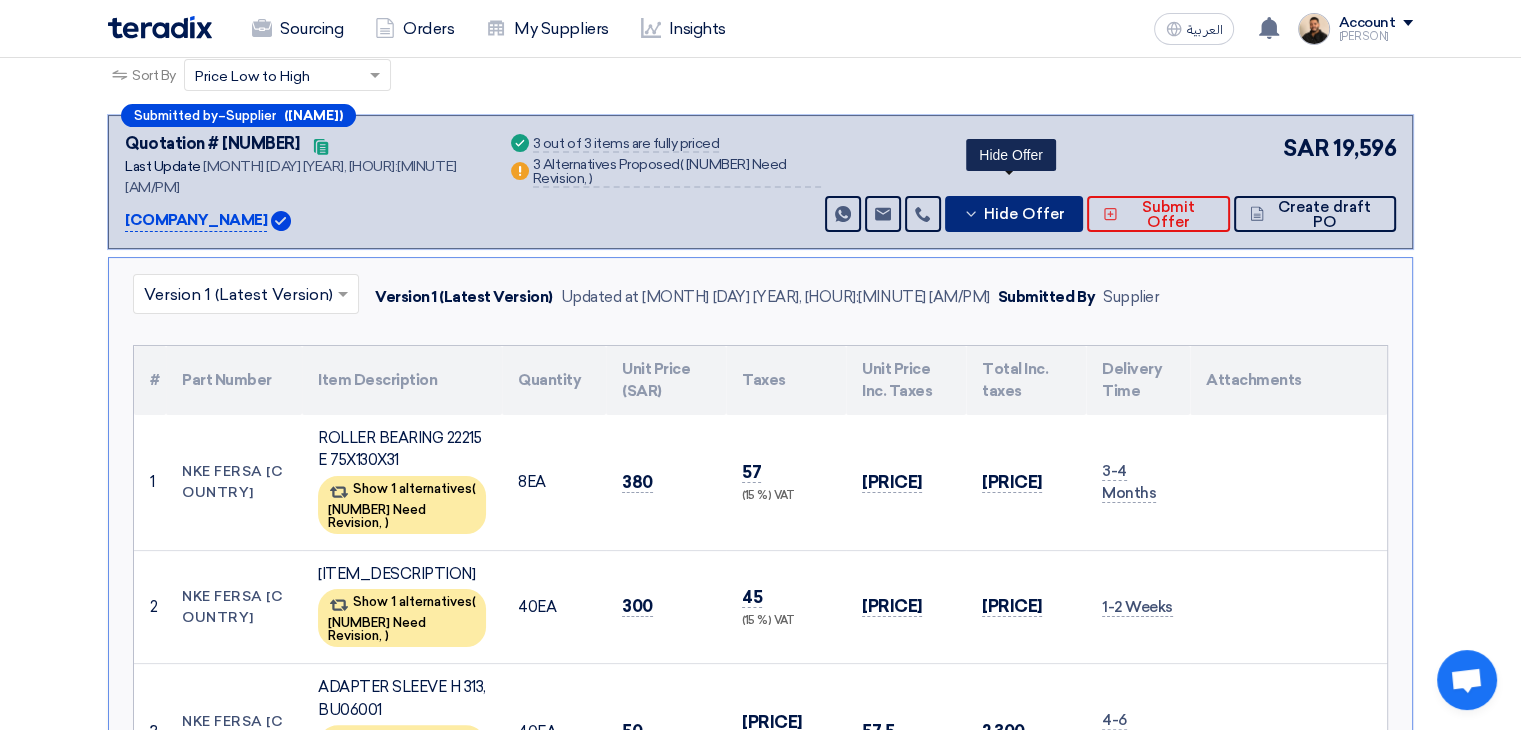 click on "Hide Offer" at bounding box center [1024, 214] 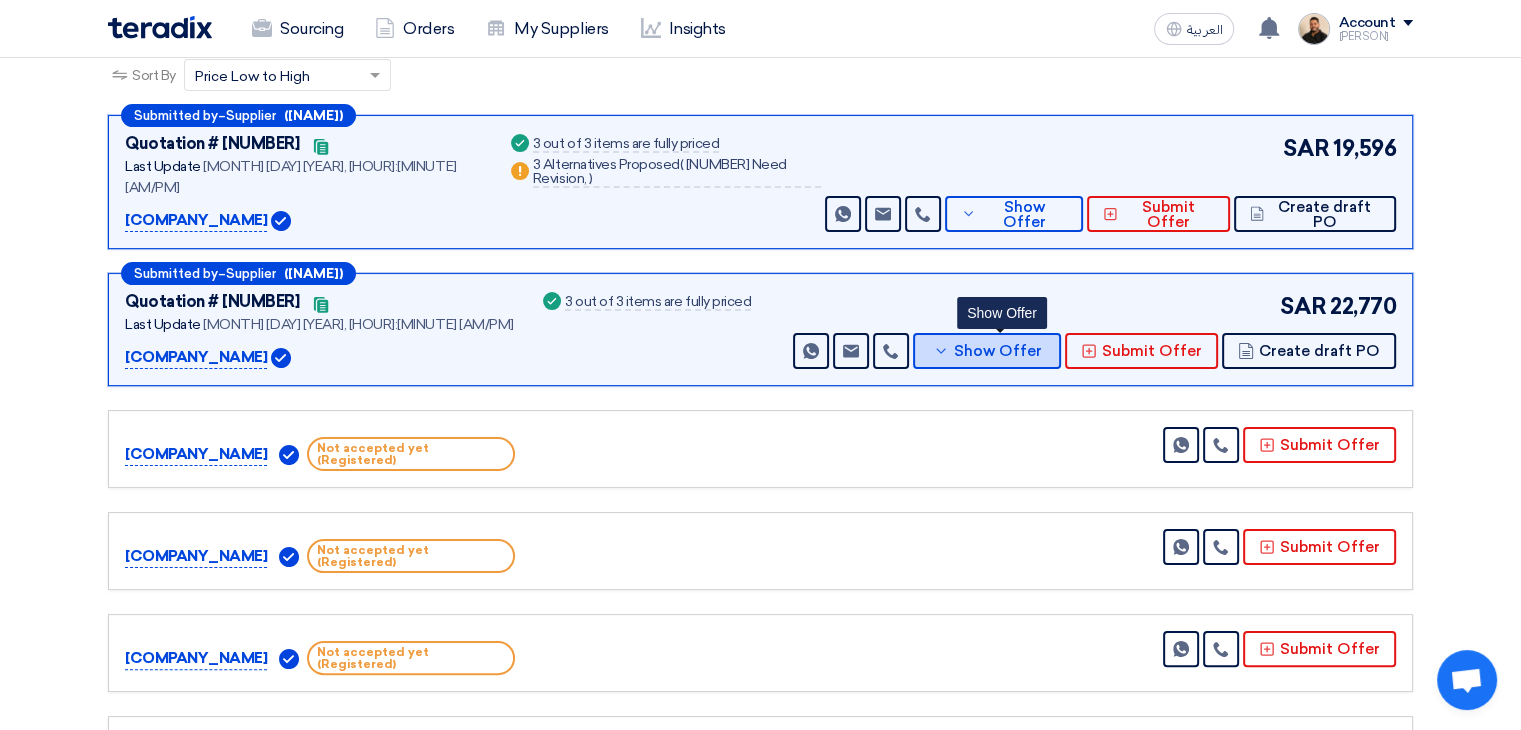 click on "Show Offer" at bounding box center [987, 351] 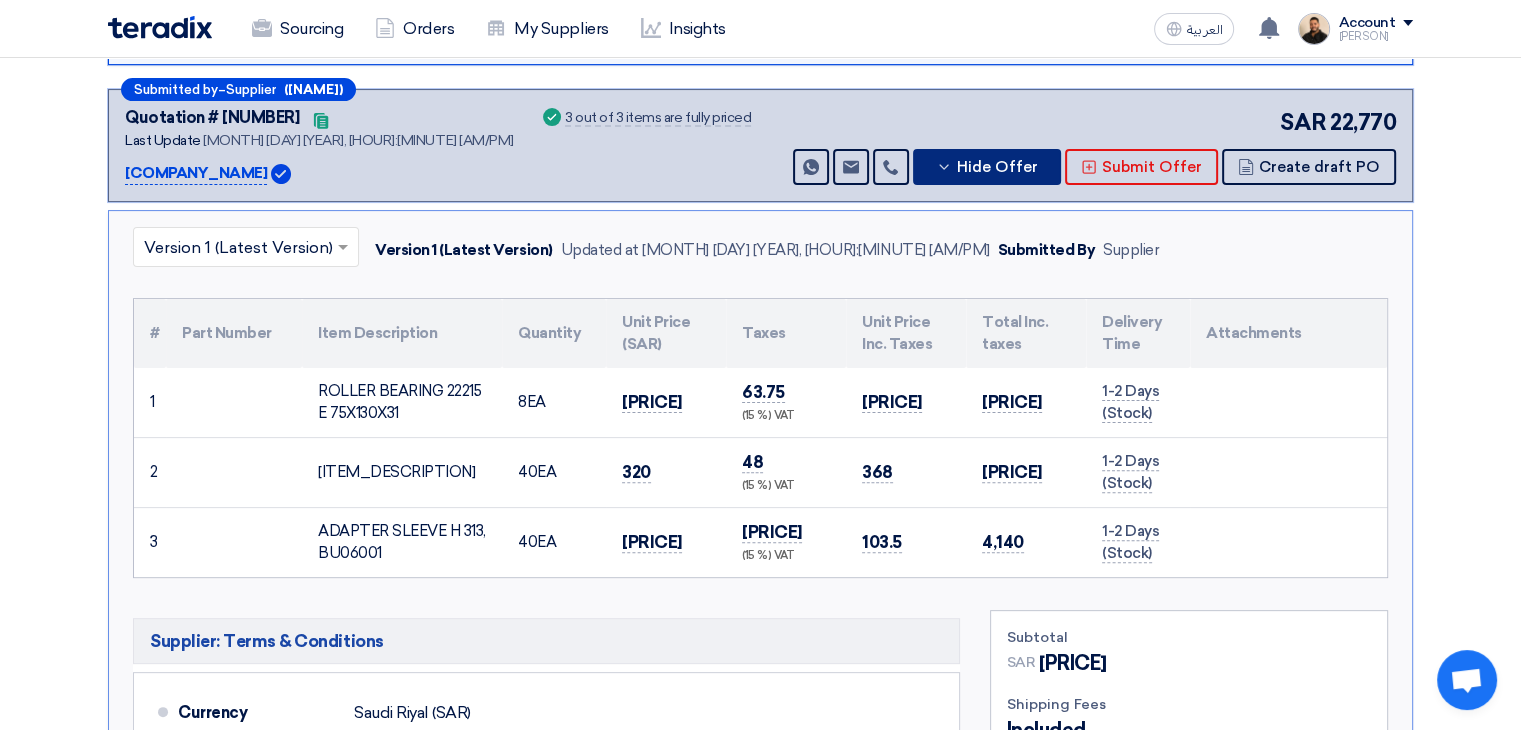 scroll, scrollTop: 400, scrollLeft: 0, axis: vertical 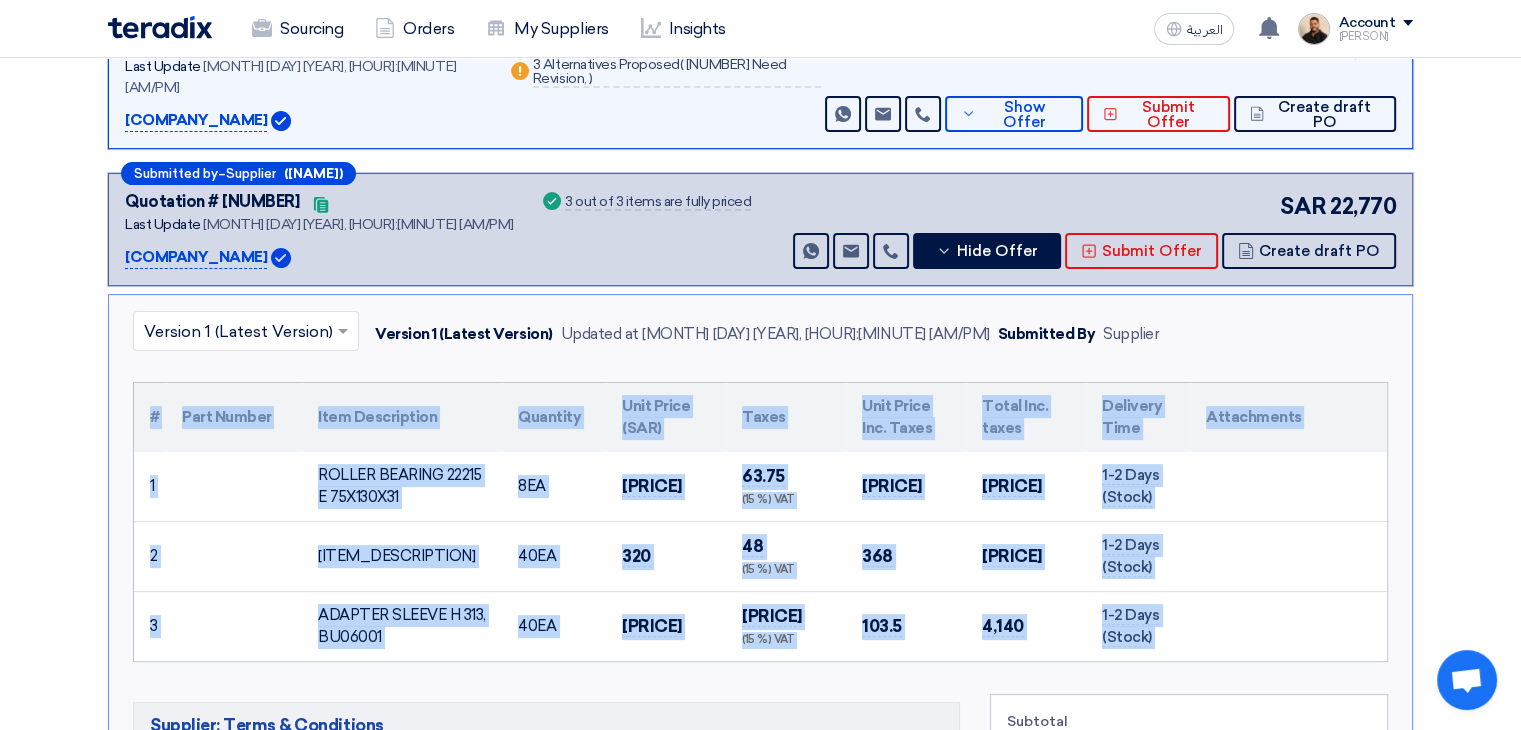 drag, startPoint x: 1234, startPoint y: 619, endPoint x: 44, endPoint y: 397, distance: 1210.5305 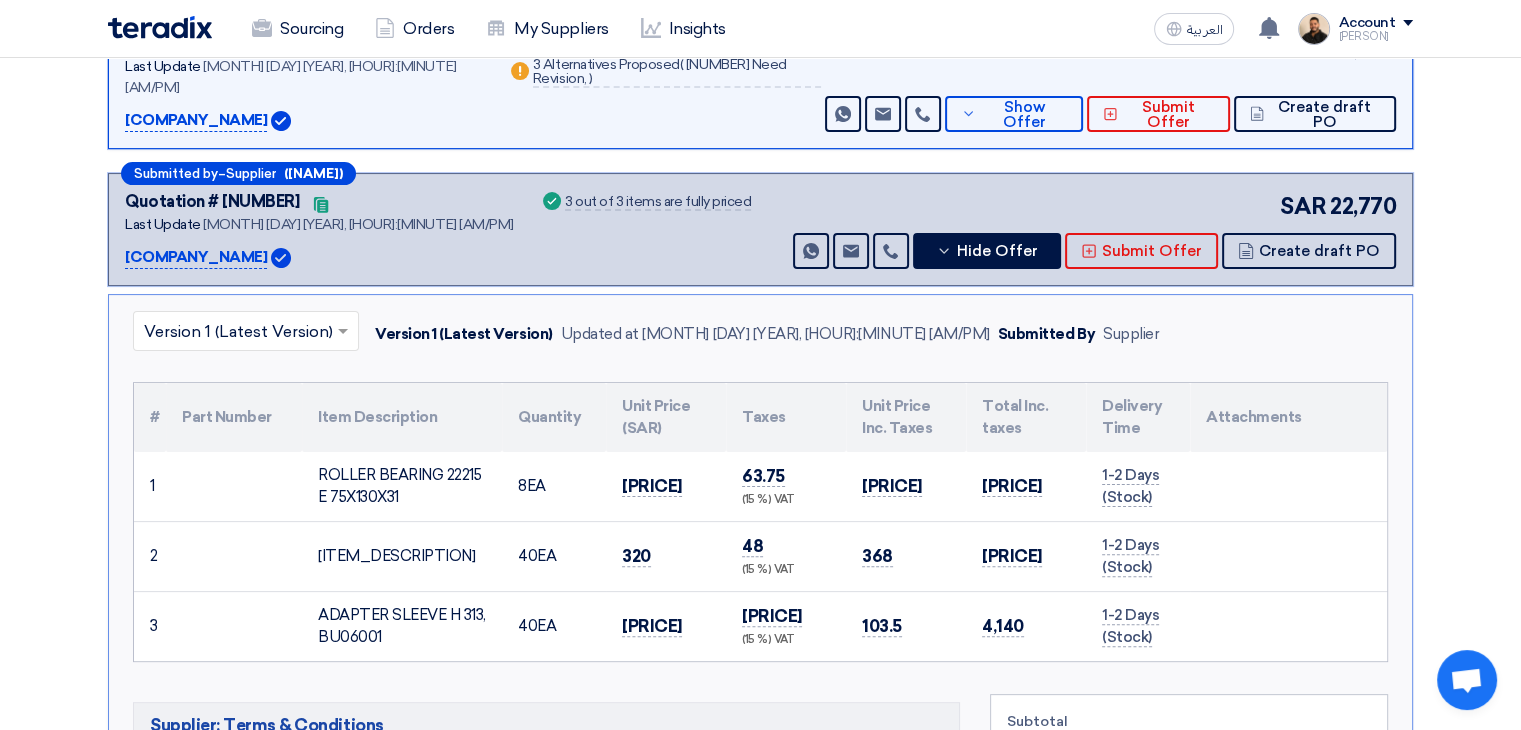 click on "×
Version 1 (Latest Version)
Version 1 (Latest Version)
Updated at
[MONTH] [DAY] [YEAR], [HOUR]:[MINUTE] [AM/PM]
Submitted By
Supplier" at bounding box center [650, 334] 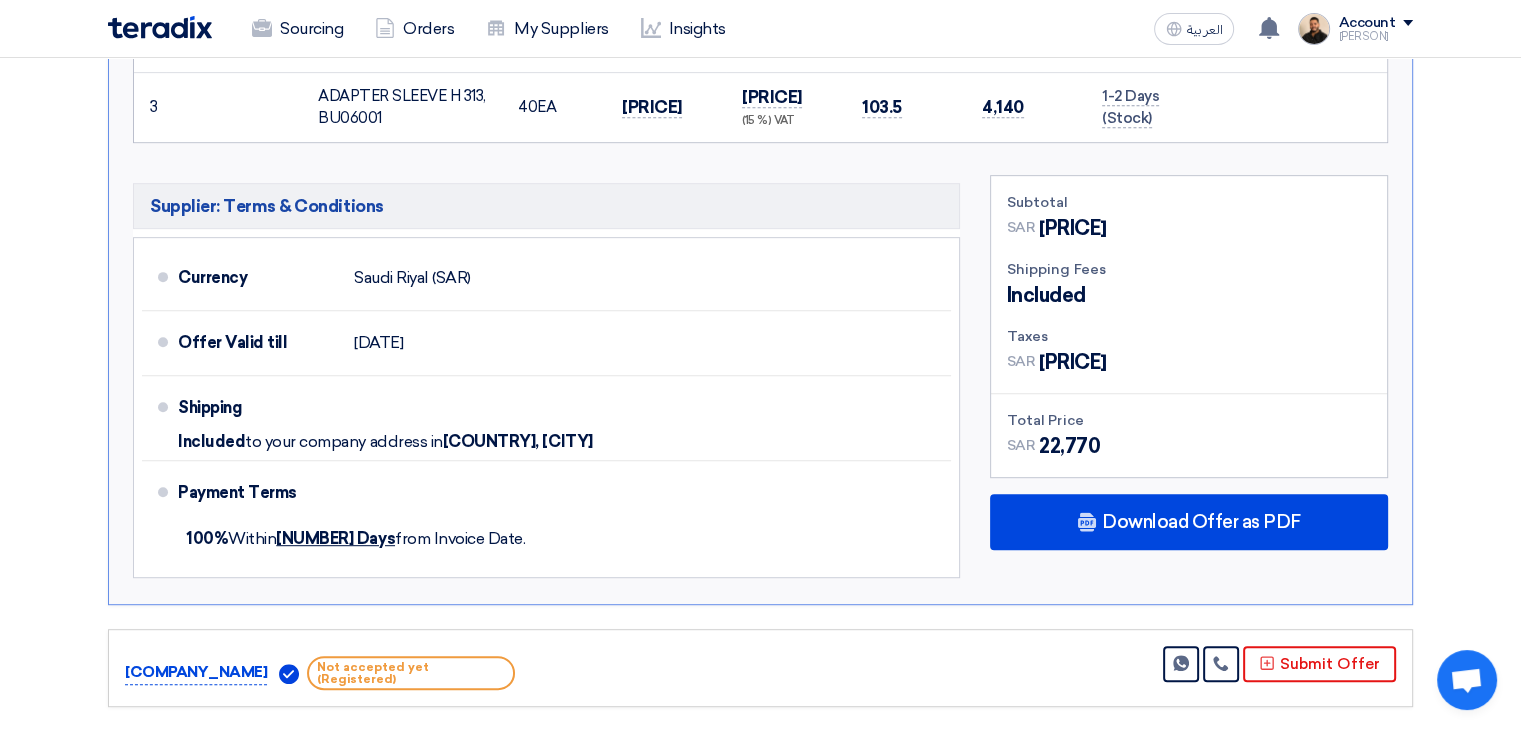 scroll, scrollTop: 1000, scrollLeft: 0, axis: vertical 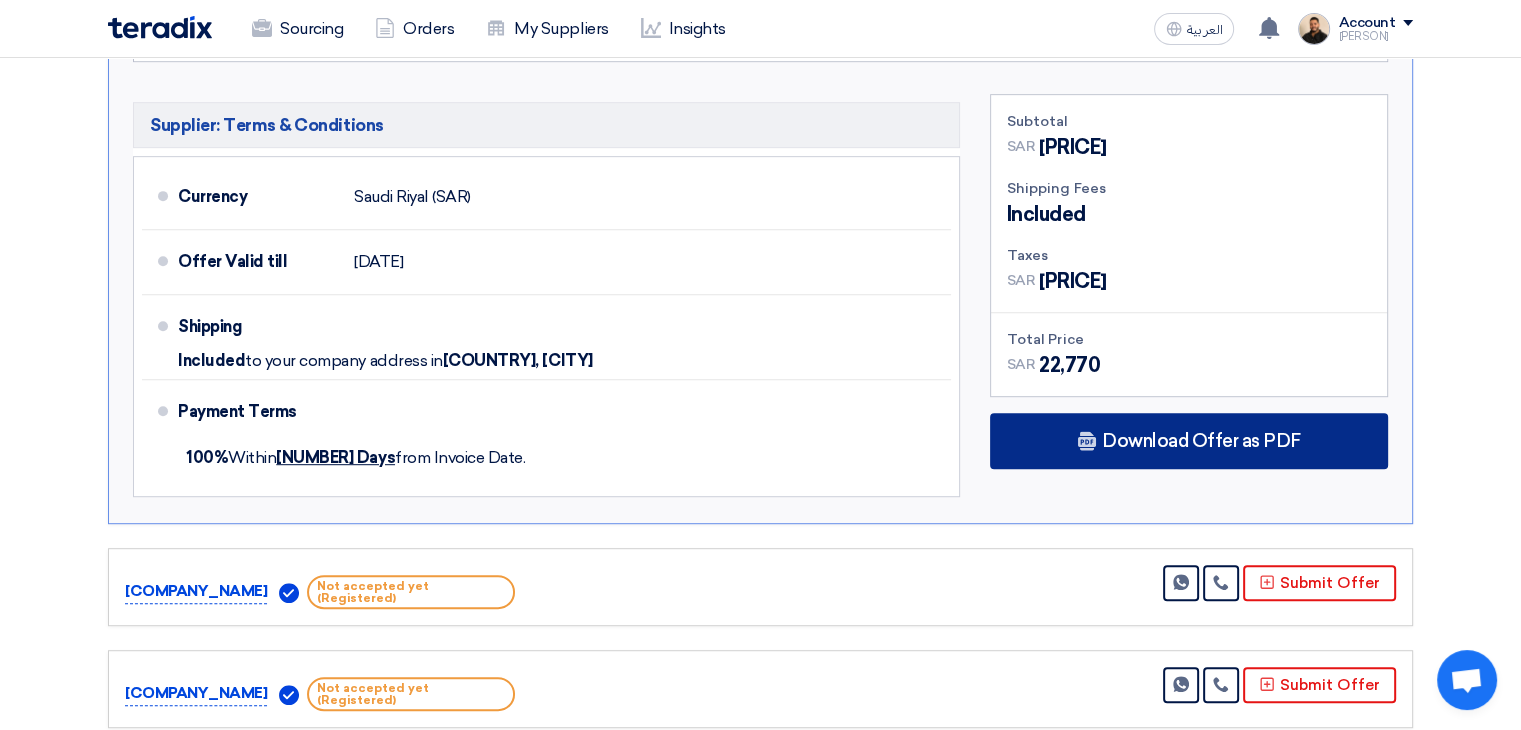 click on "Download Offer as PDF" at bounding box center [1189, 441] 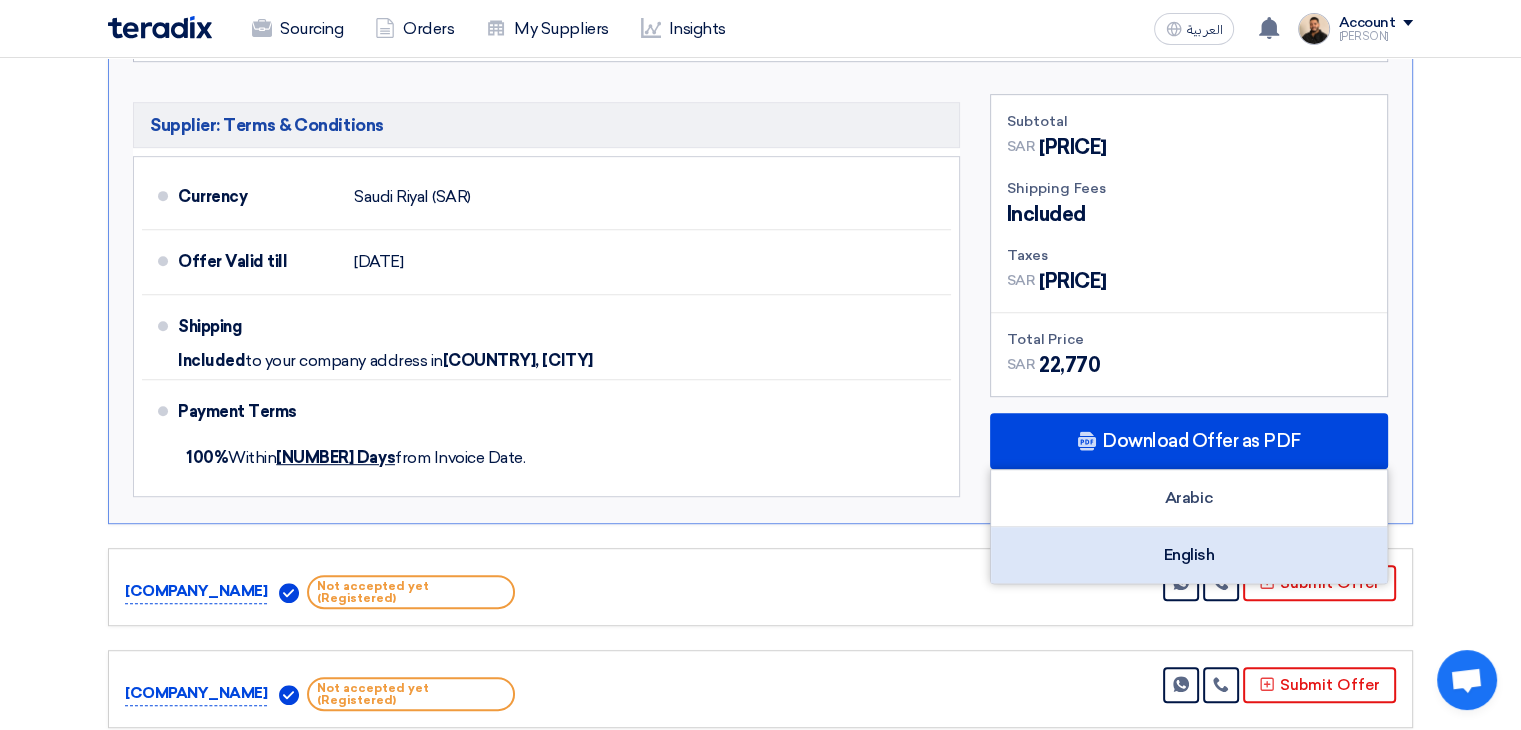 click on "English" at bounding box center (1189, 555) 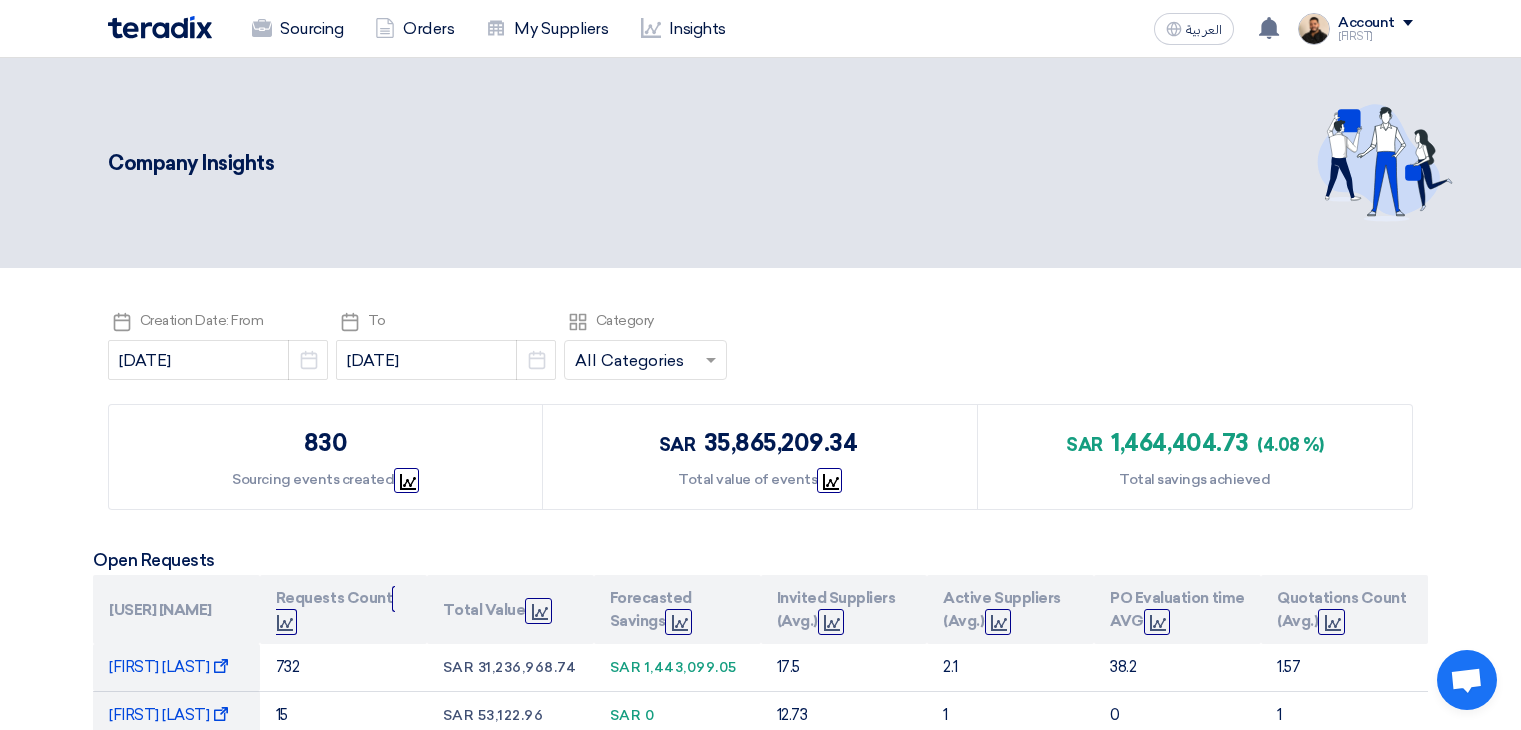 scroll, scrollTop: 0, scrollLeft: 0, axis: both 